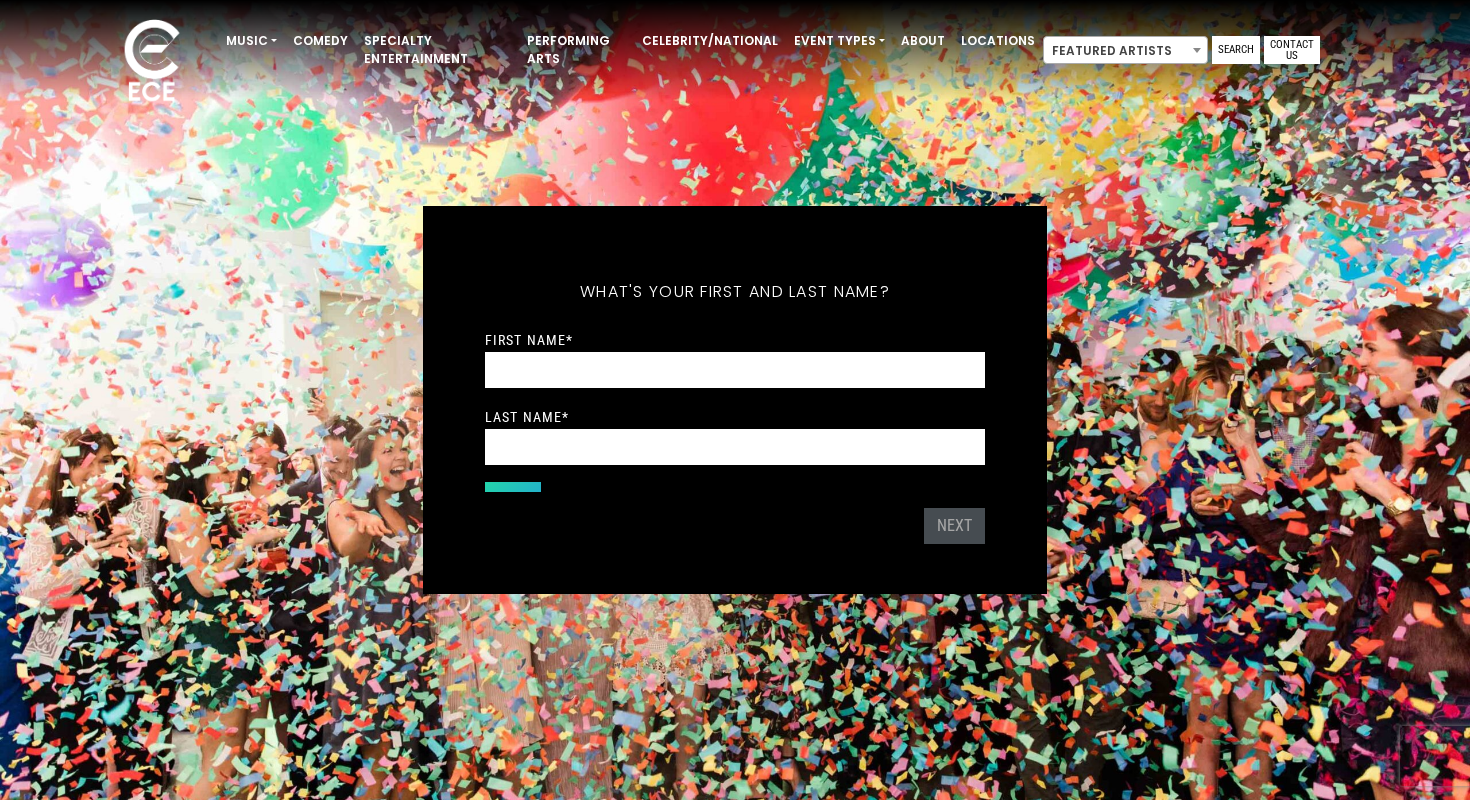 scroll, scrollTop: 0, scrollLeft: 0, axis: both 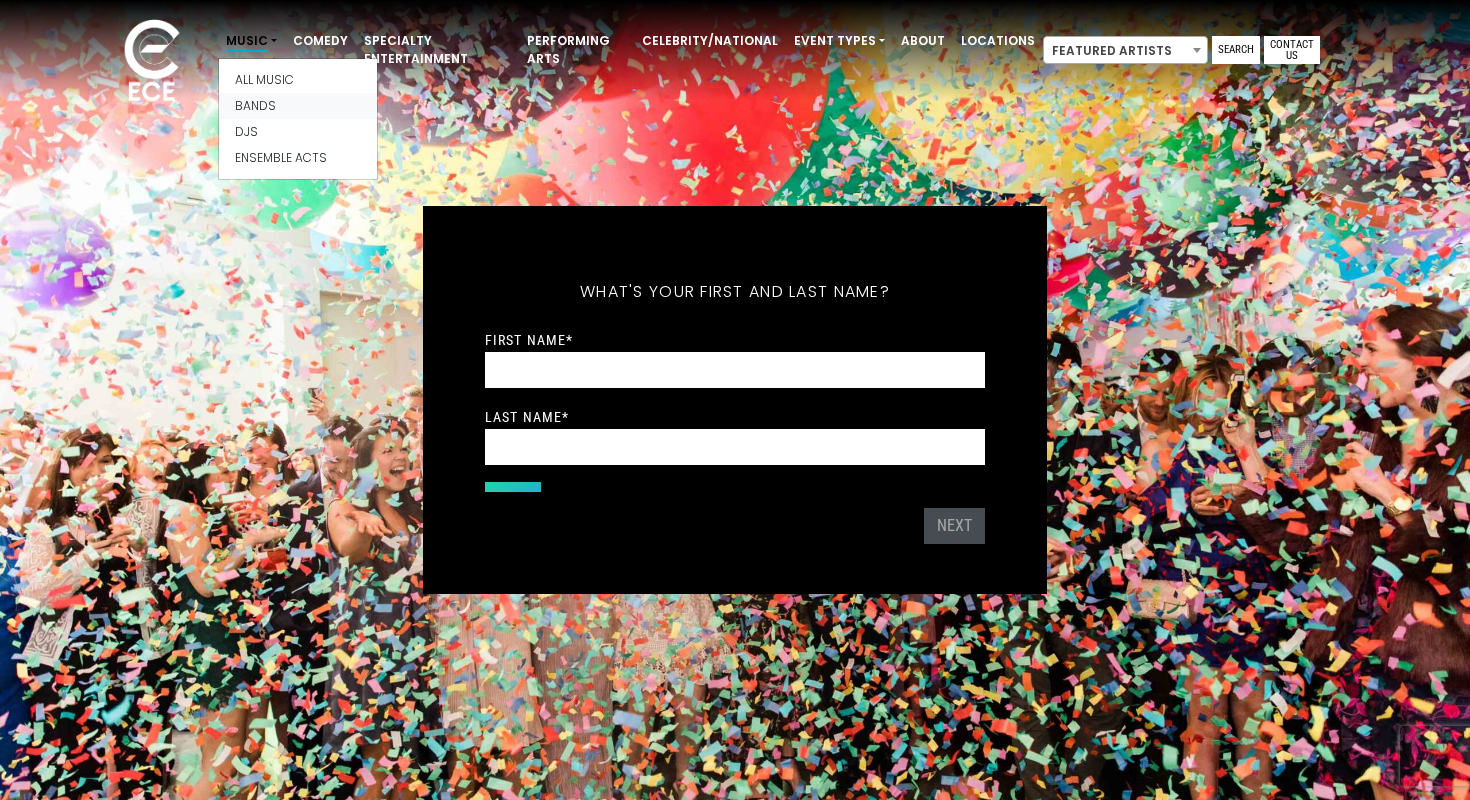 click on "Bands" at bounding box center (298, 106) 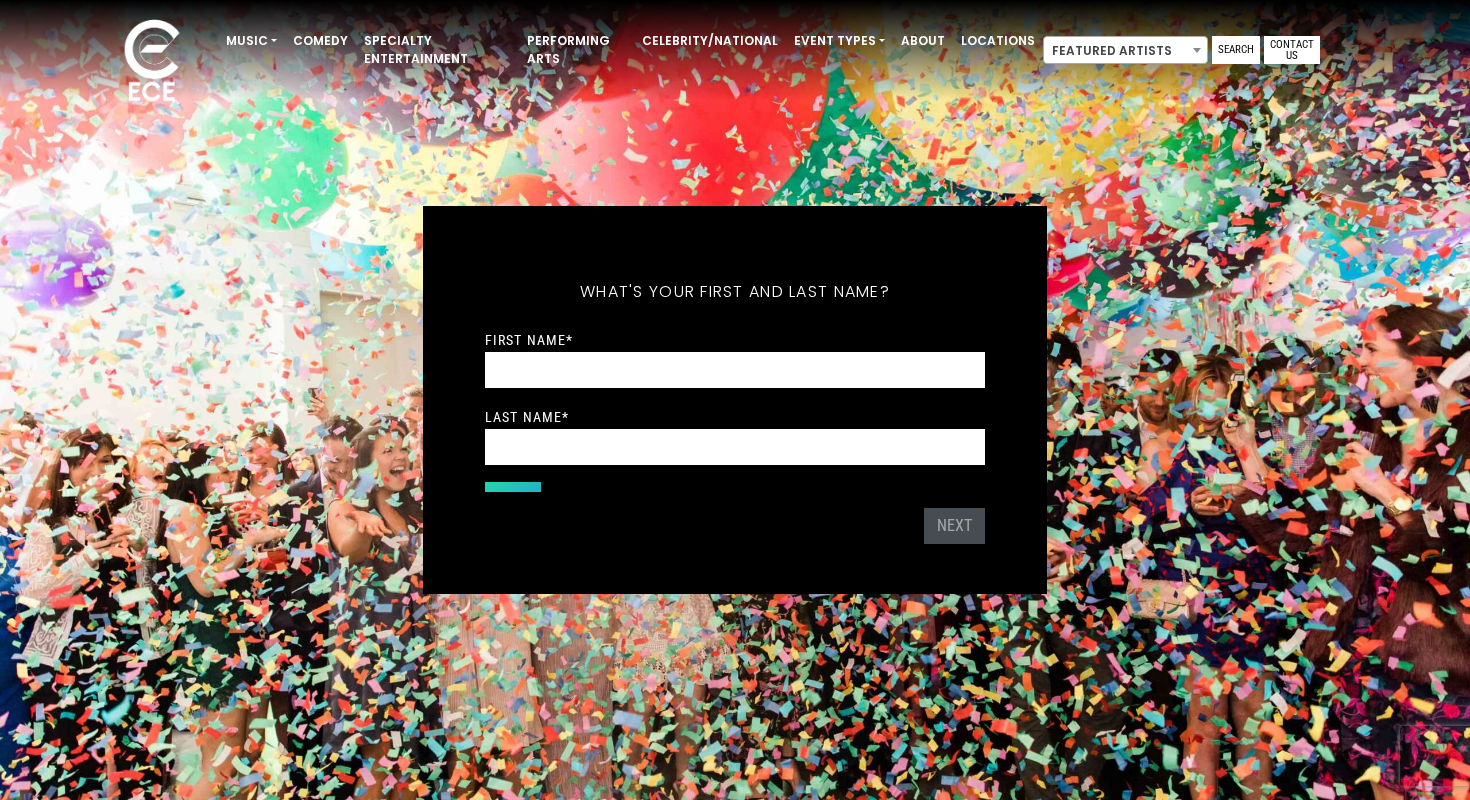 scroll, scrollTop: 18, scrollLeft: 0, axis: vertical 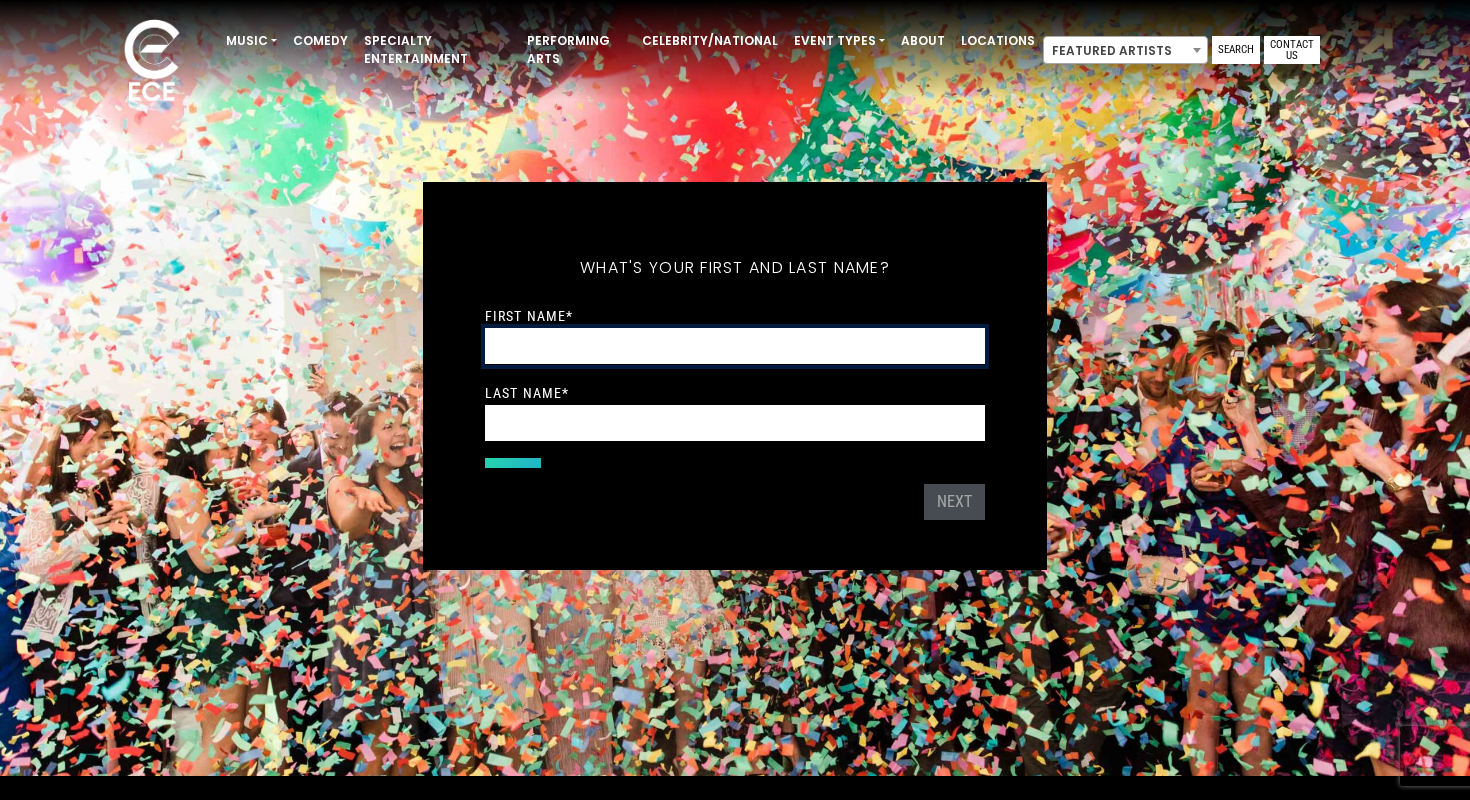 click on "First Name *" at bounding box center (735, 346) 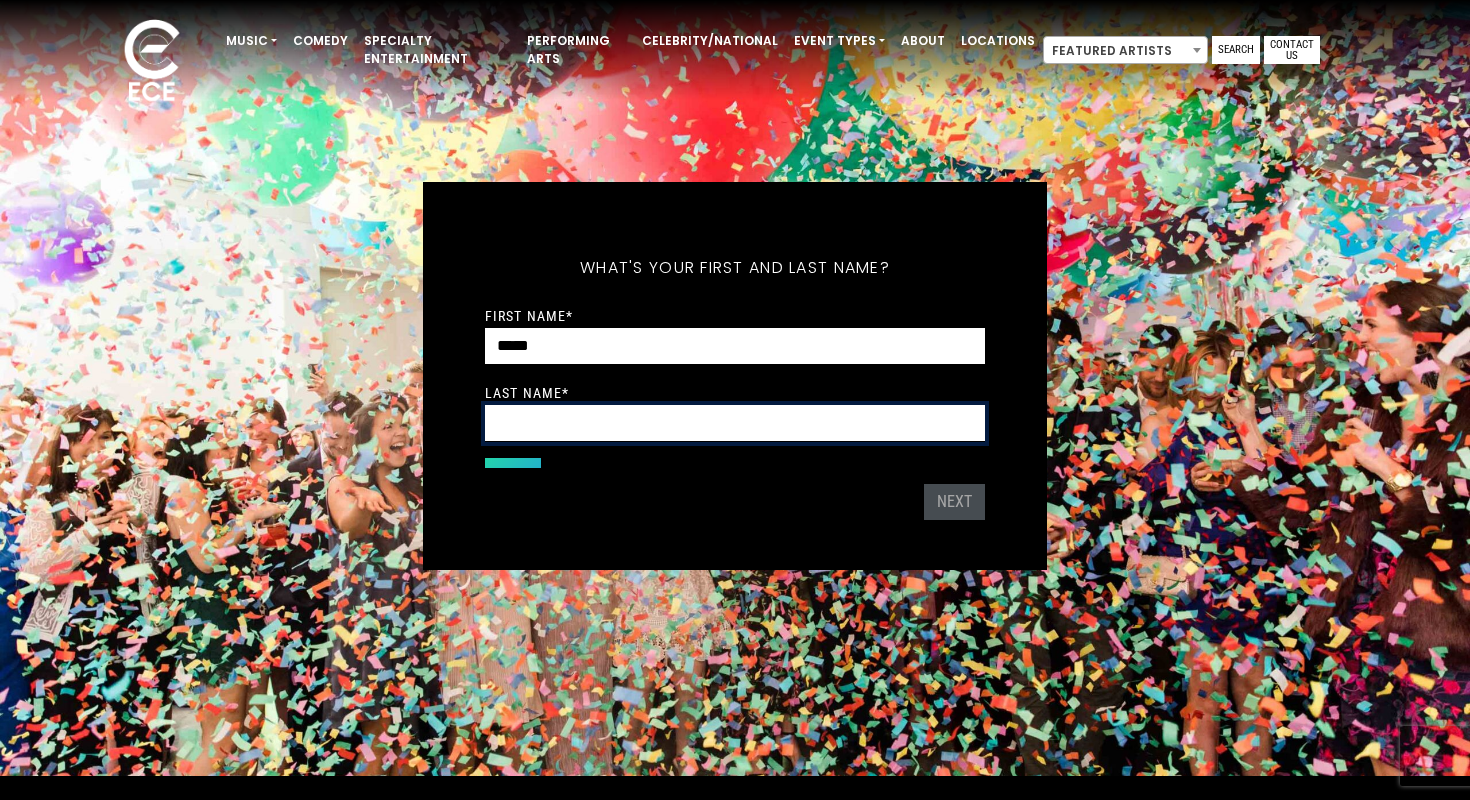 type on "******" 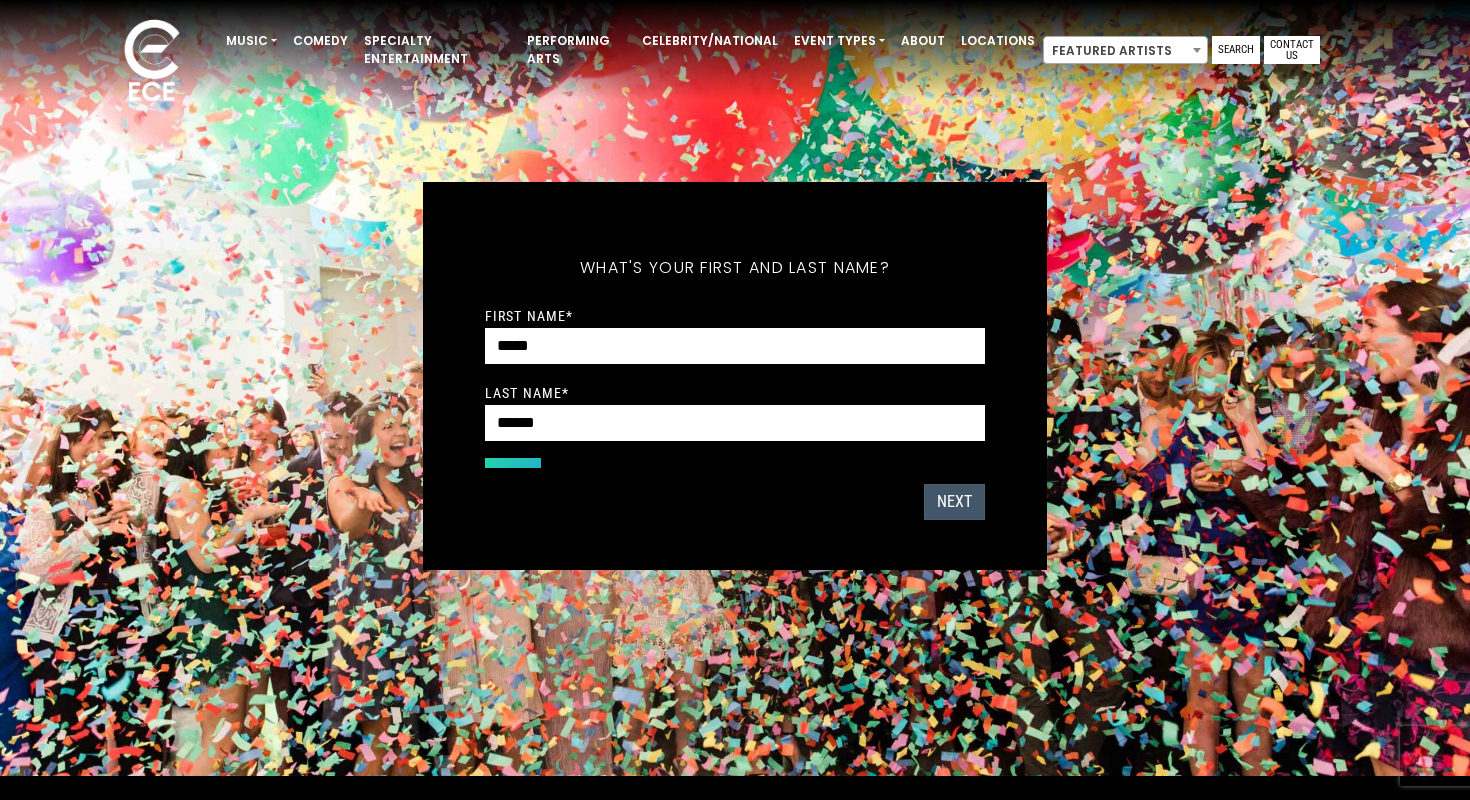 click on "Next" at bounding box center [954, 502] 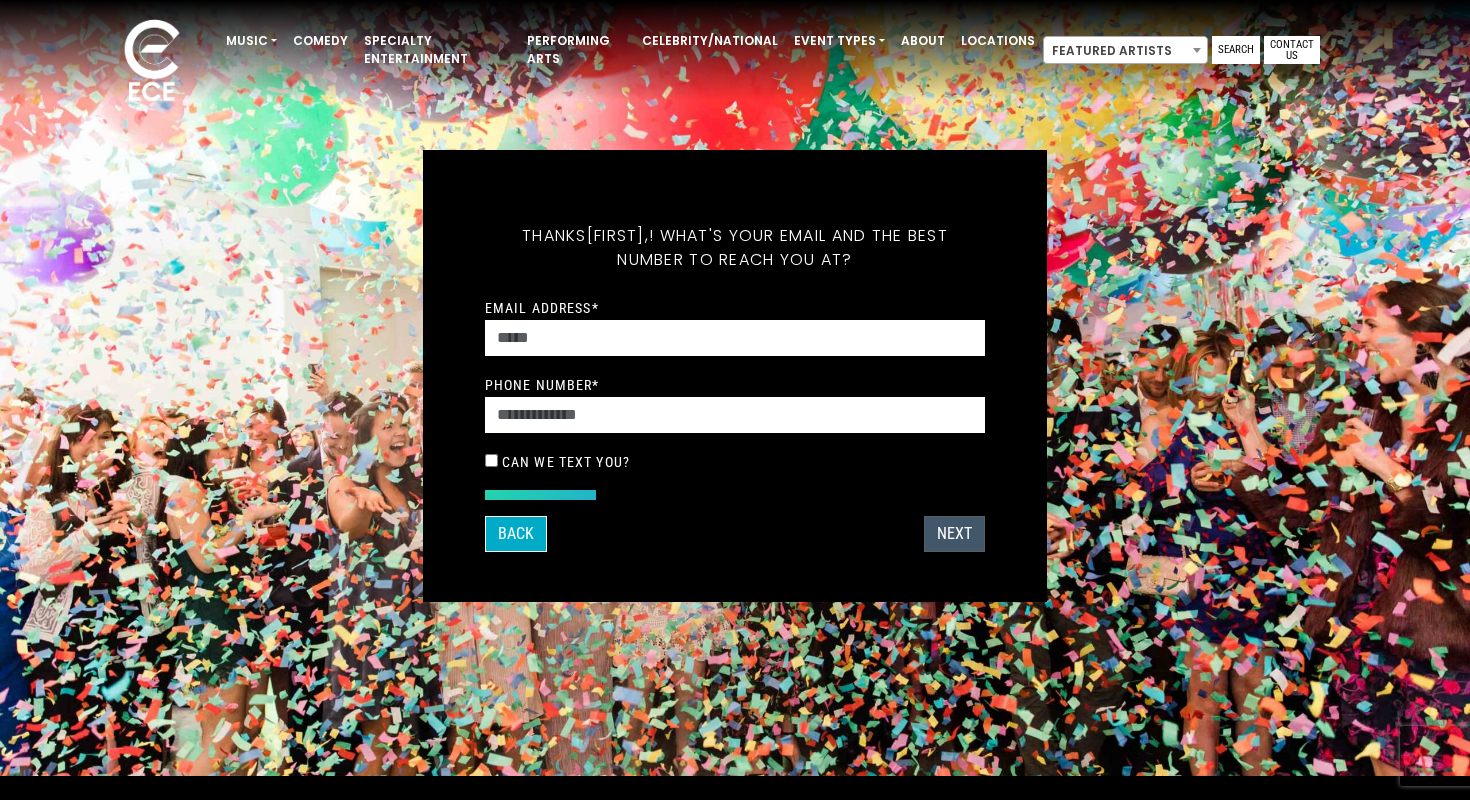 scroll, scrollTop: 0, scrollLeft: 0, axis: both 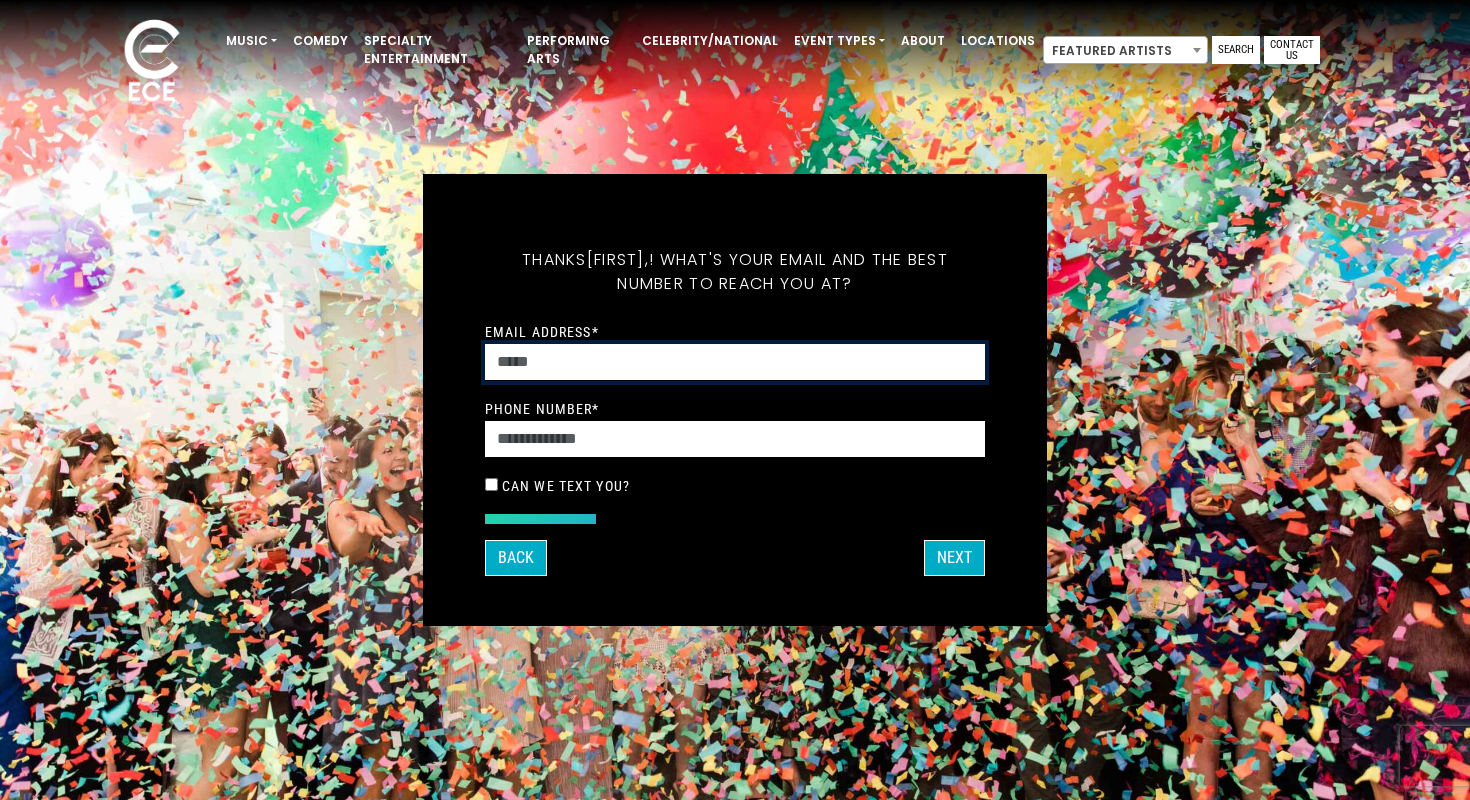 click on "Email Address *" at bounding box center [735, 362] 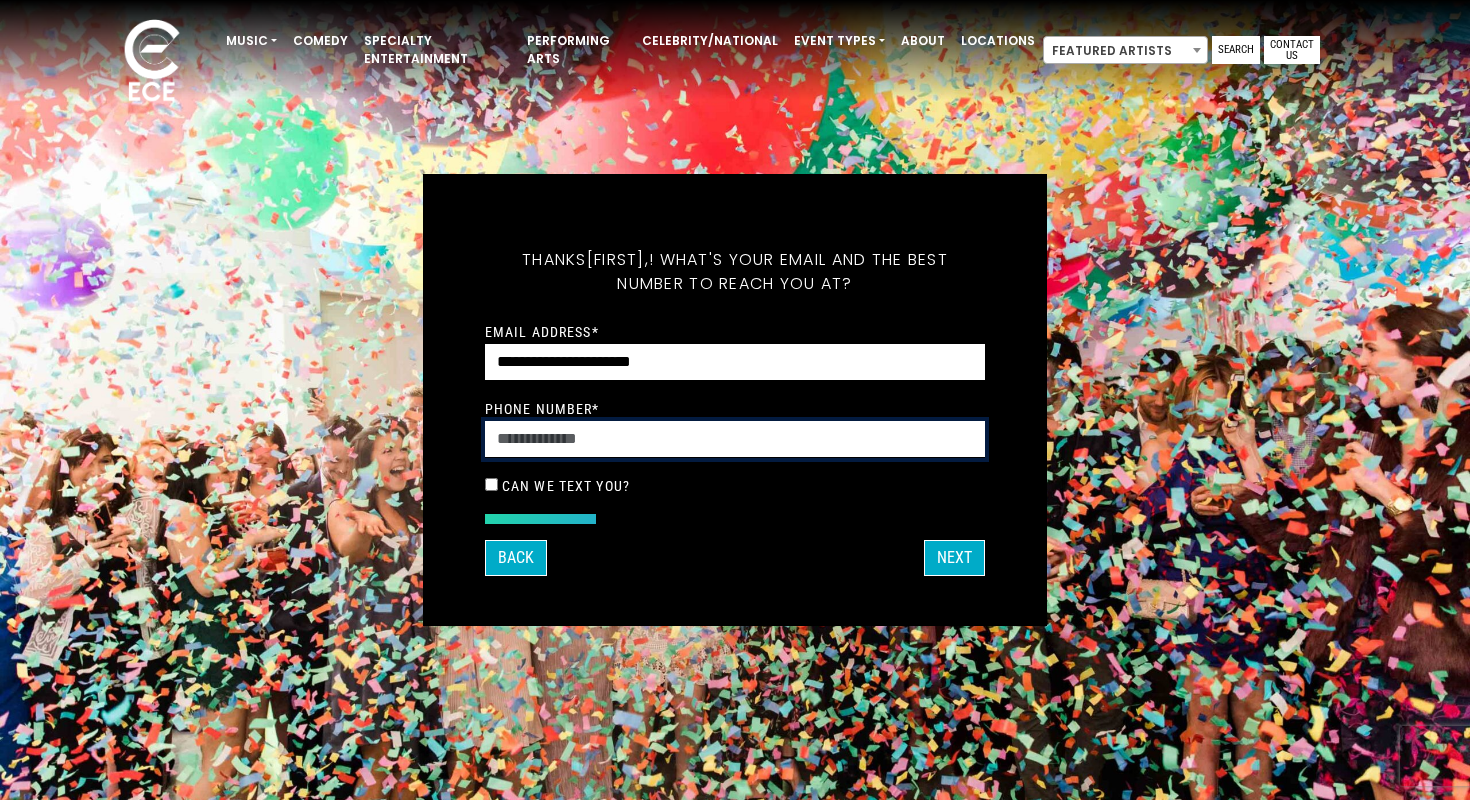 type on "**********" 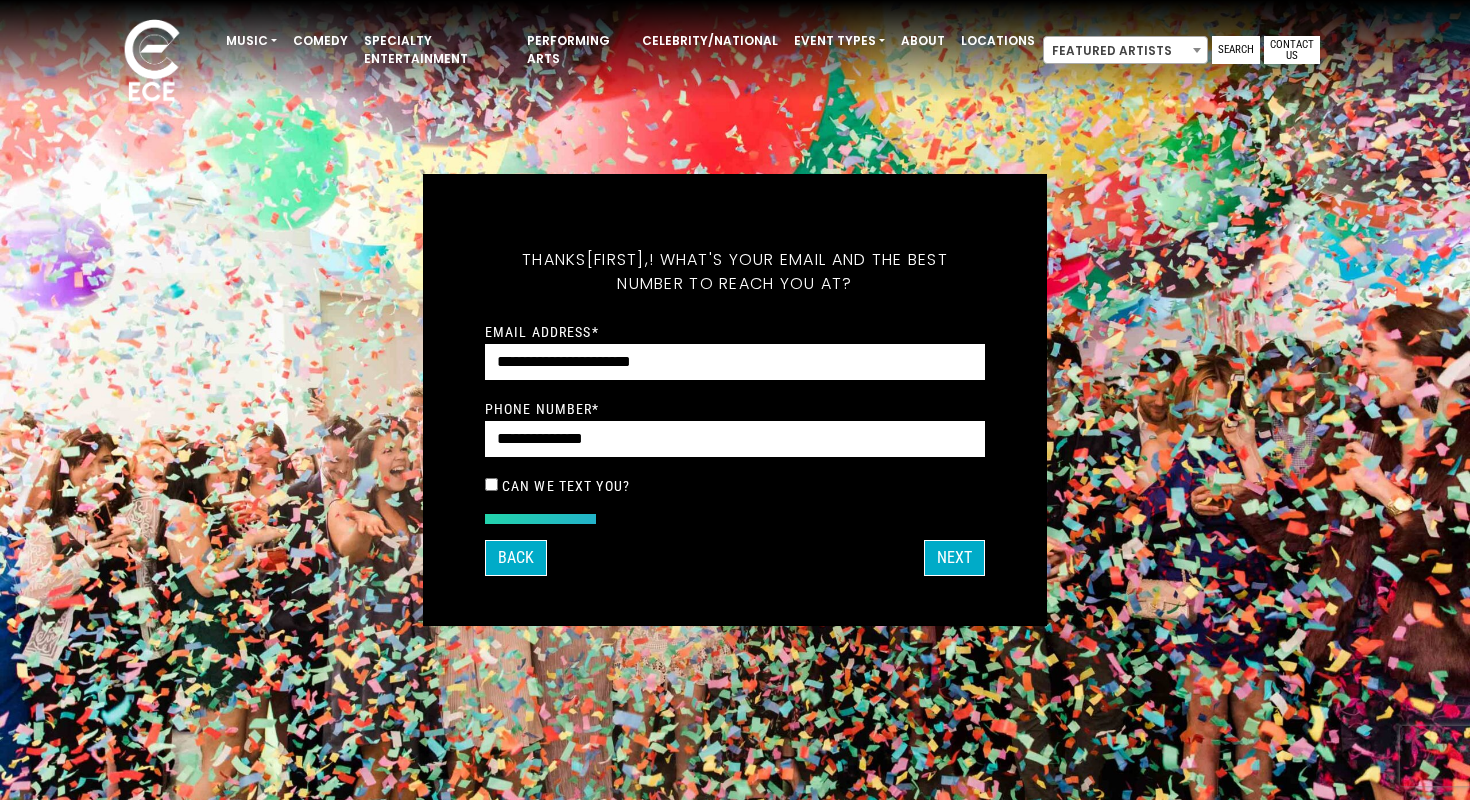 click on "Can we text you?" at bounding box center (566, 486) 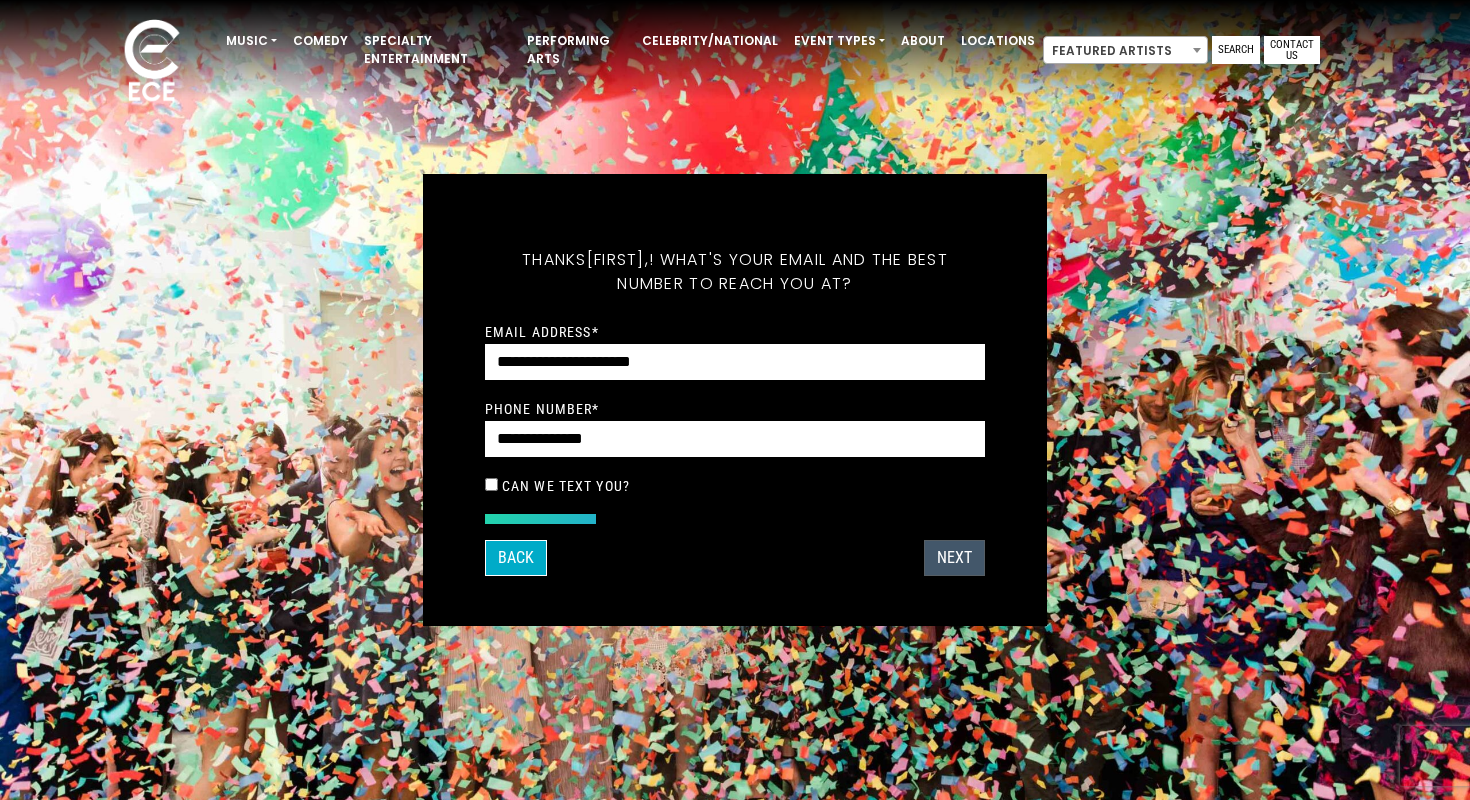 click on "Next" at bounding box center [954, 558] 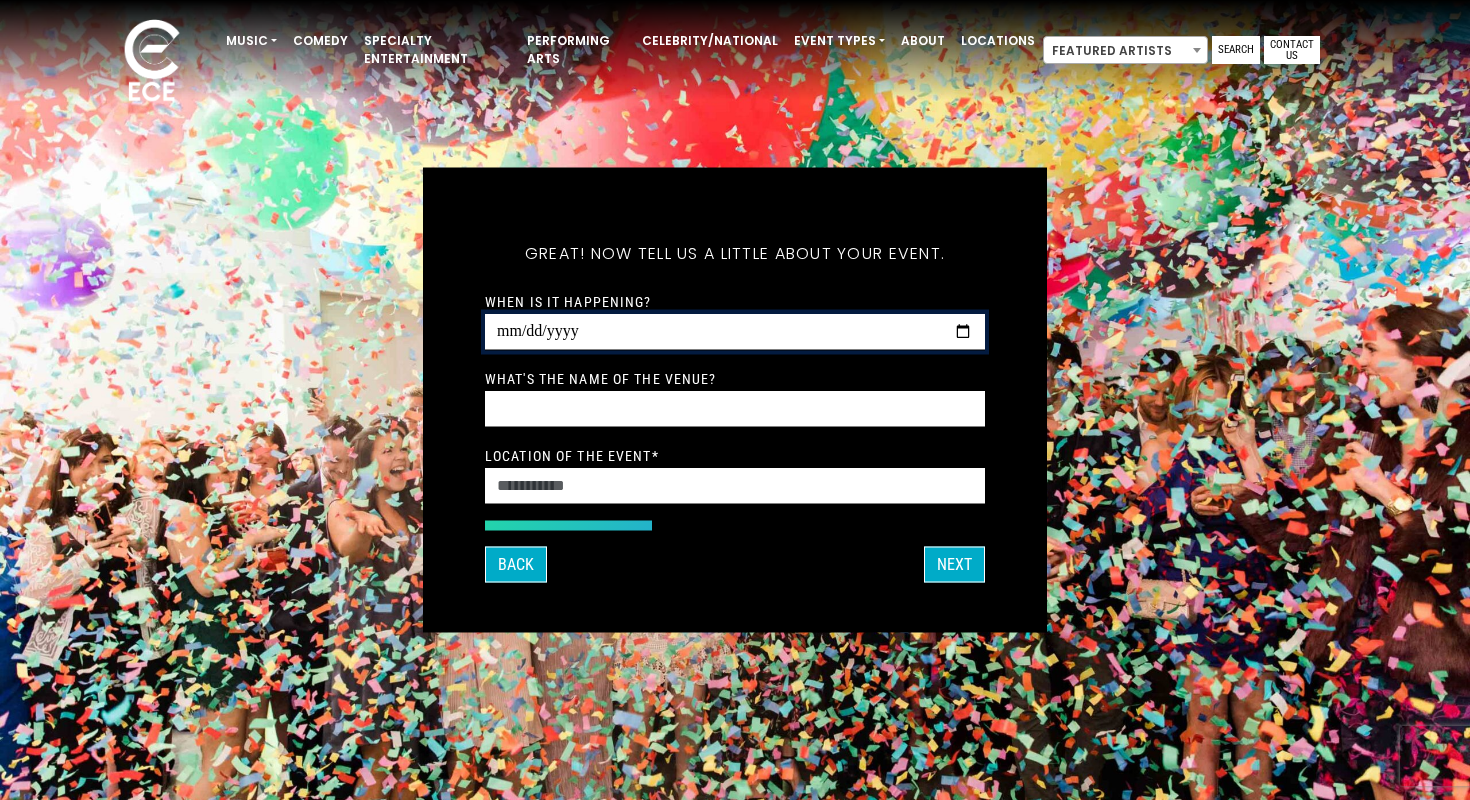 click on "When is it happening?" at bounding box center (735, 332) 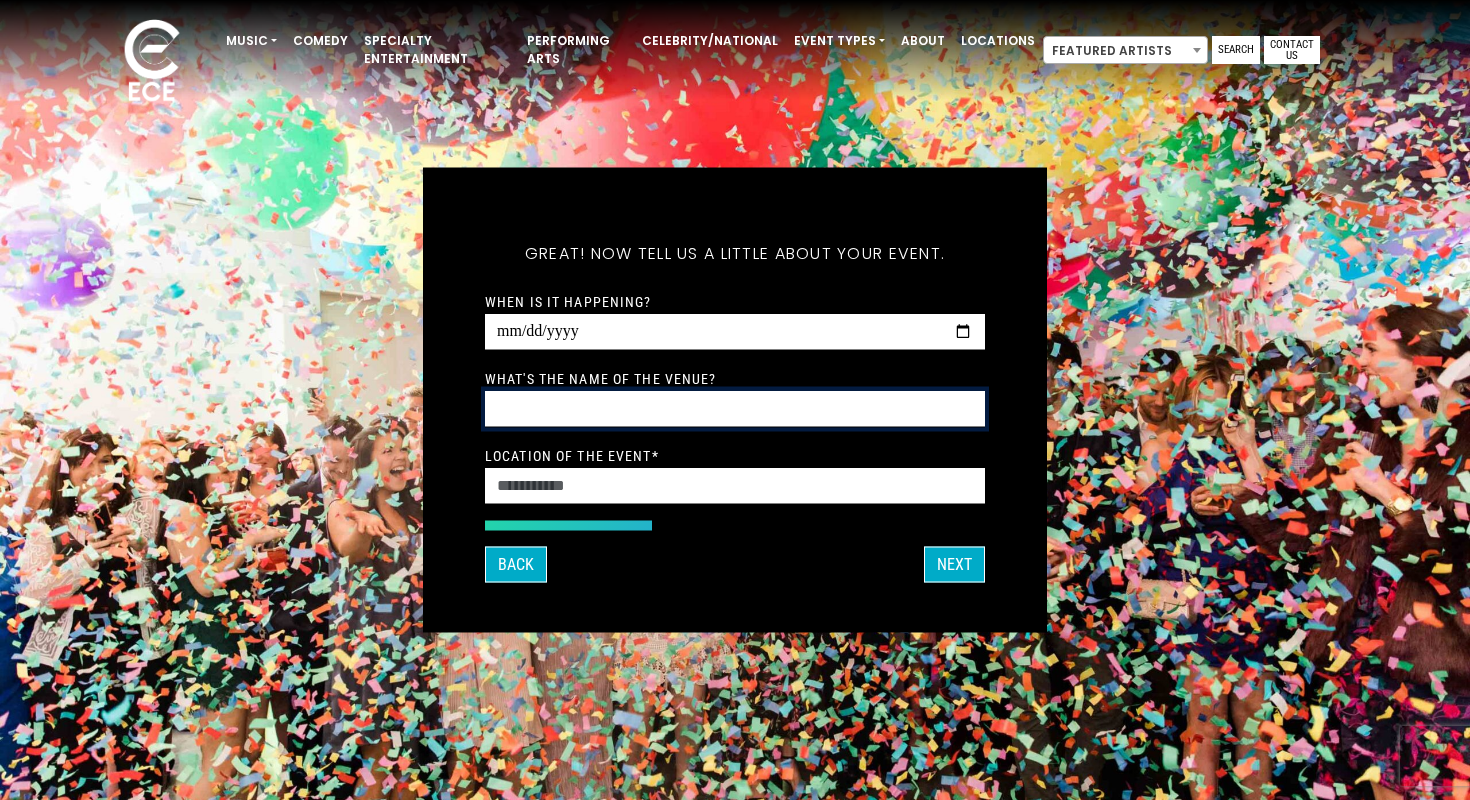 click on "What's the name of the venue?" at bounding box center (735, 409) 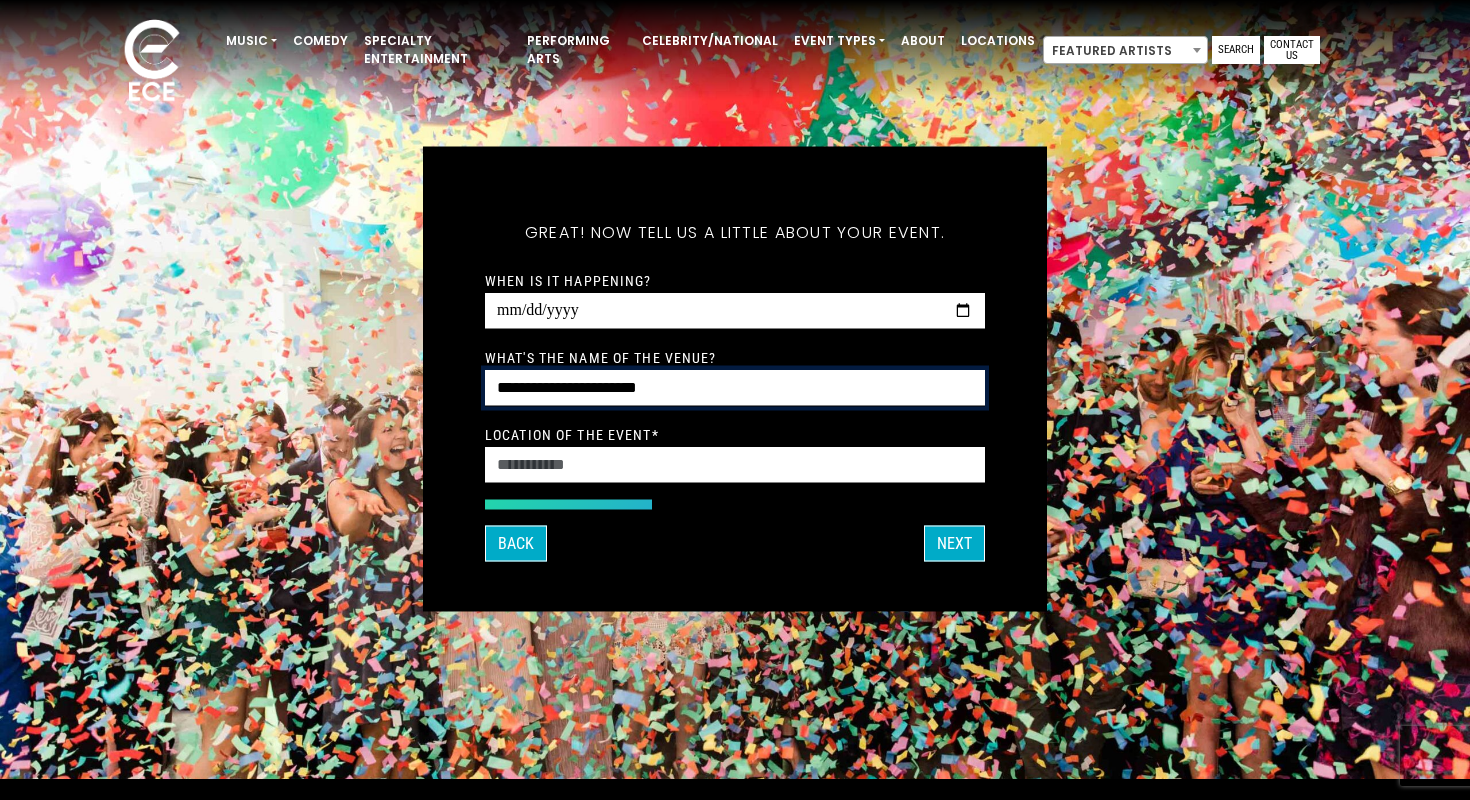 scroll, scrollTop: 23, scrollLeft: 0, axis: vertical 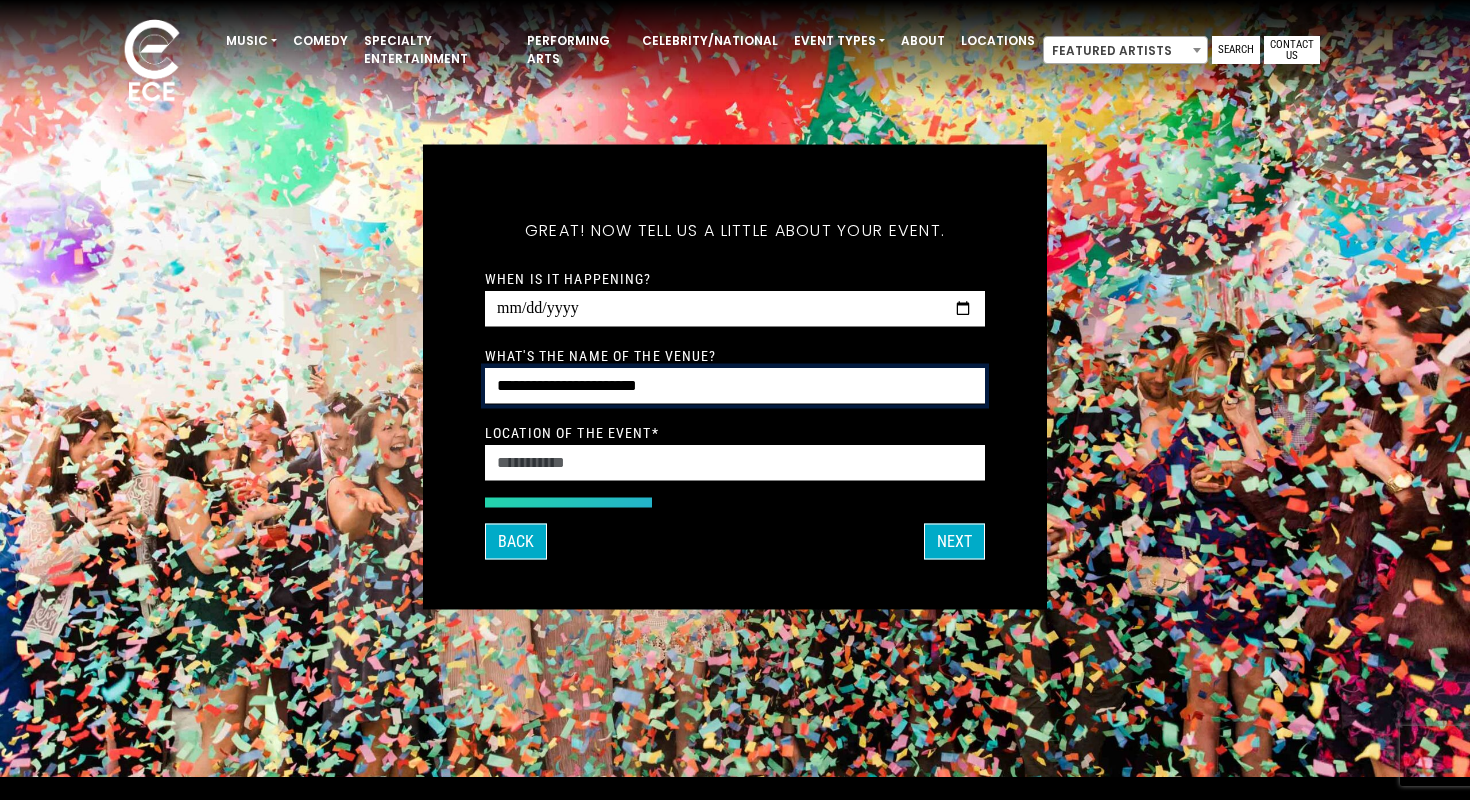 type on "**********" 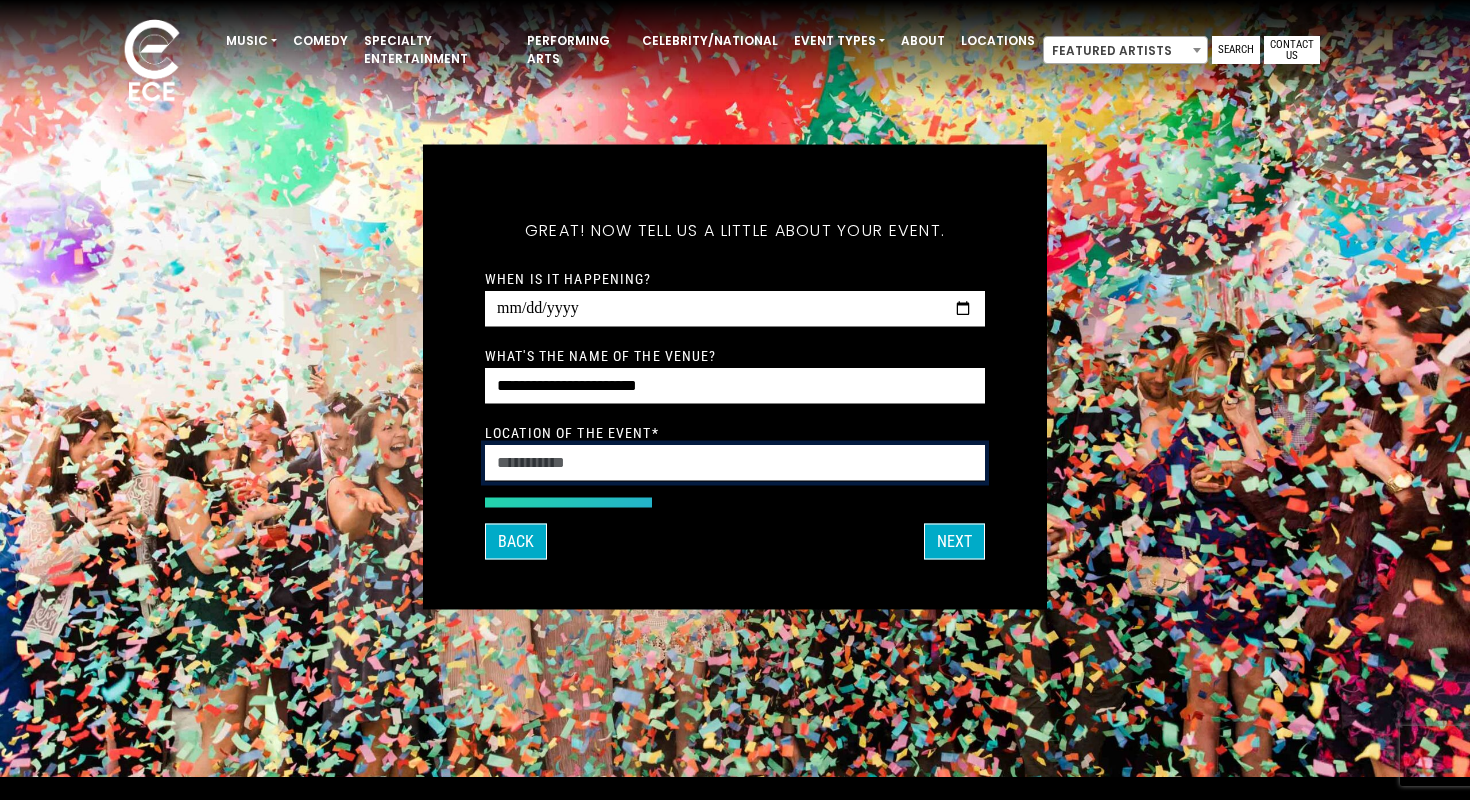 click on "Location of the event *" at bounding box center [735, 463] 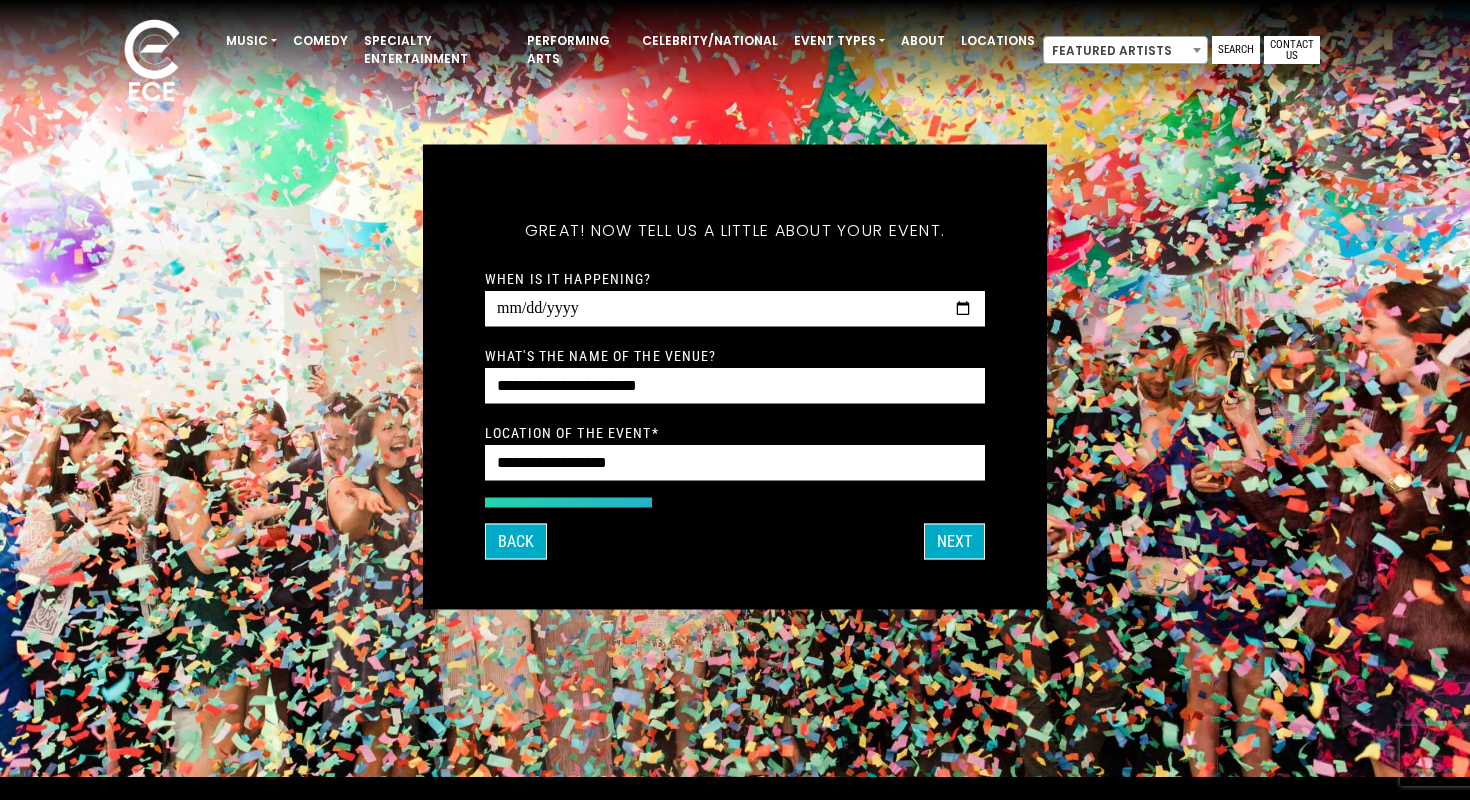 type on "**********" 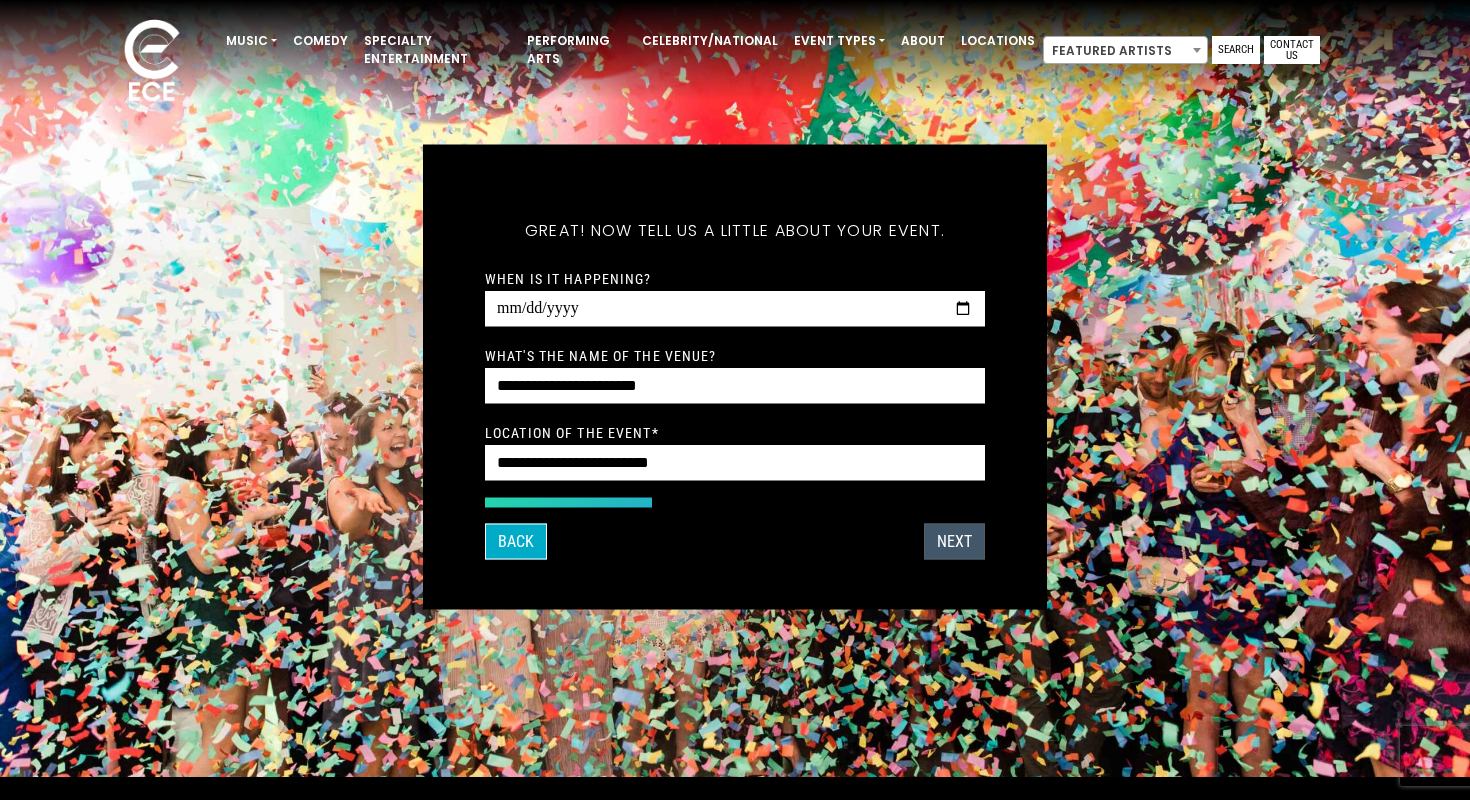 click on "Next" at bounding box center [954, 542] 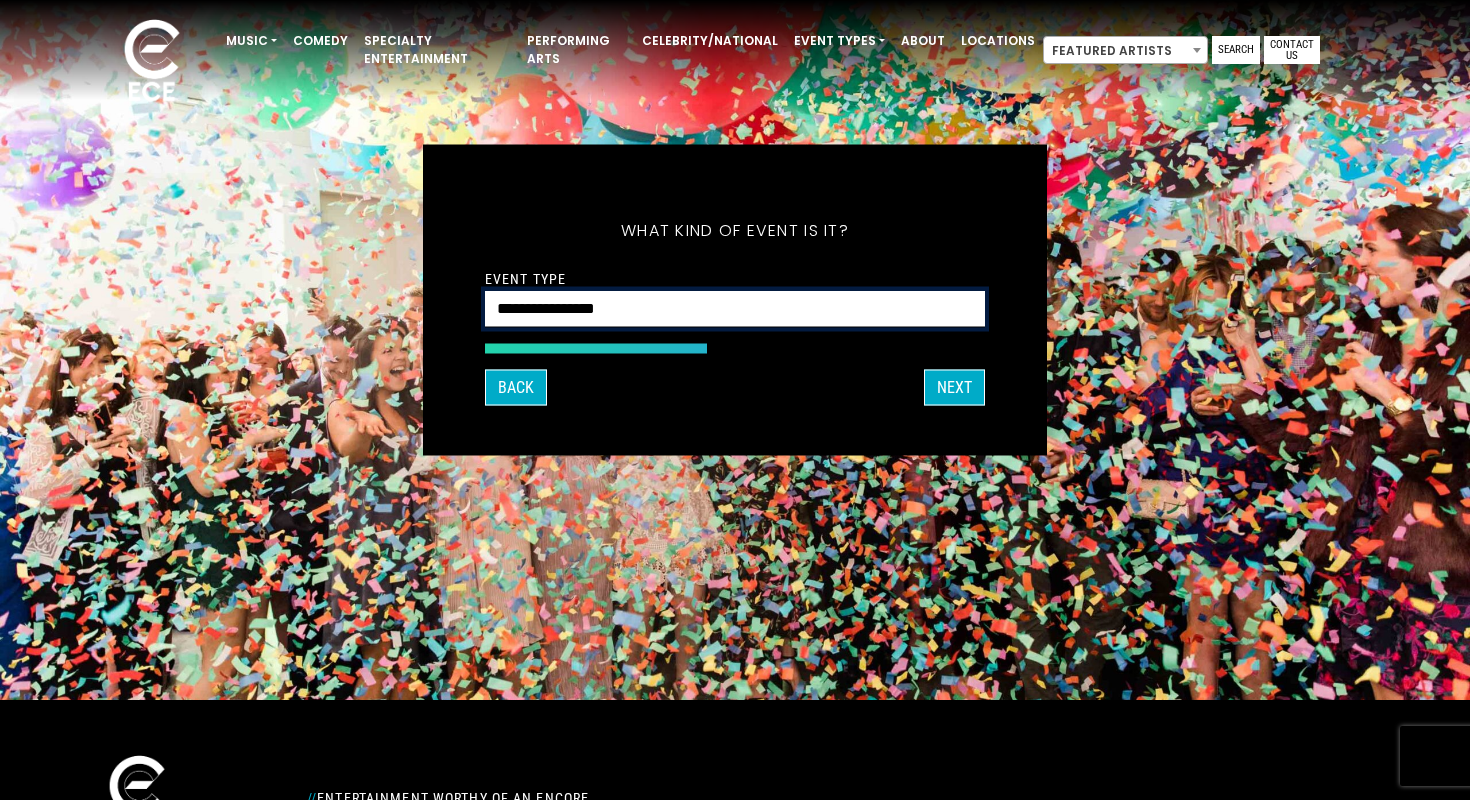 click on "**********" at bounding box center [735, 309] 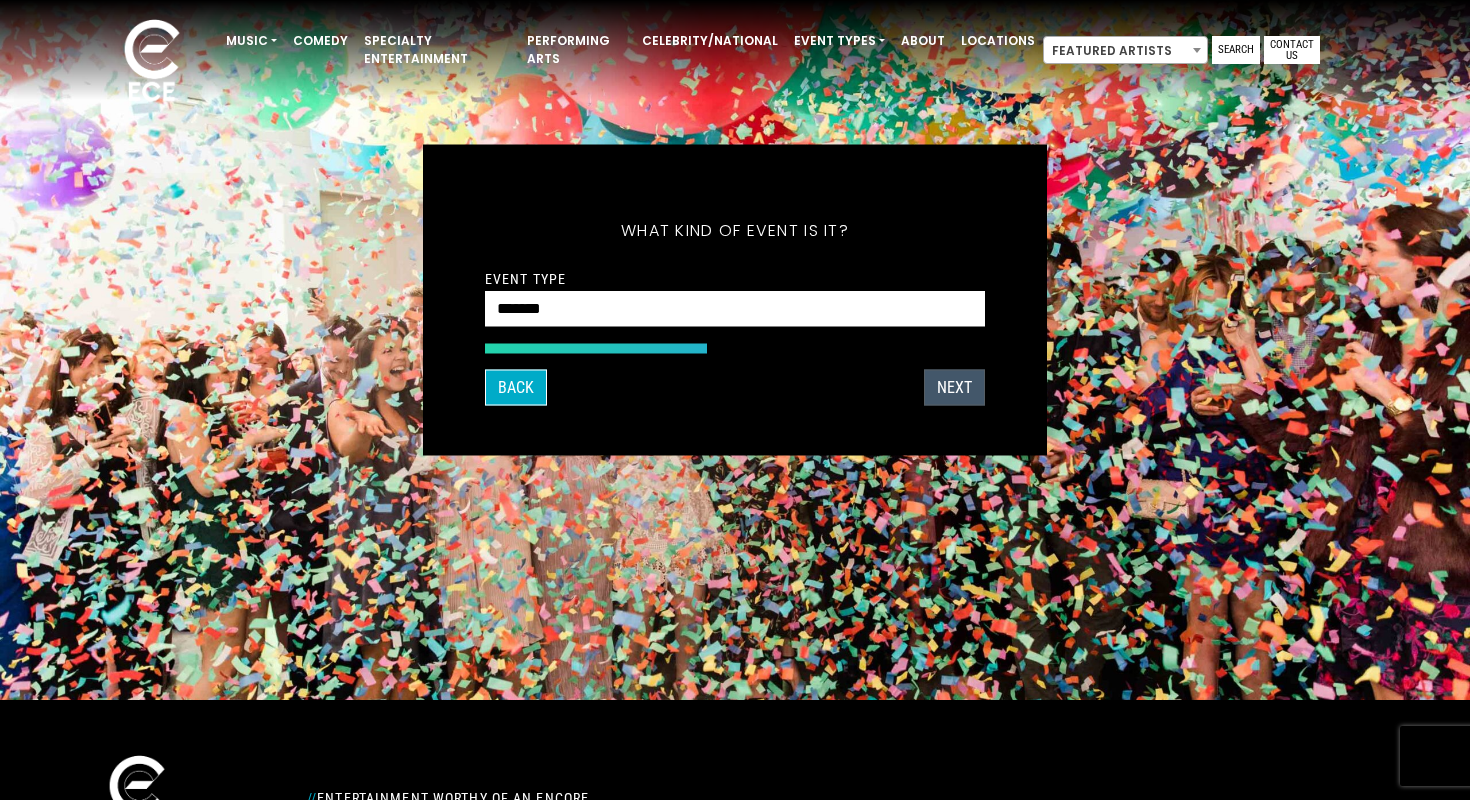 click on "Next" at bounding box center (954, 388) 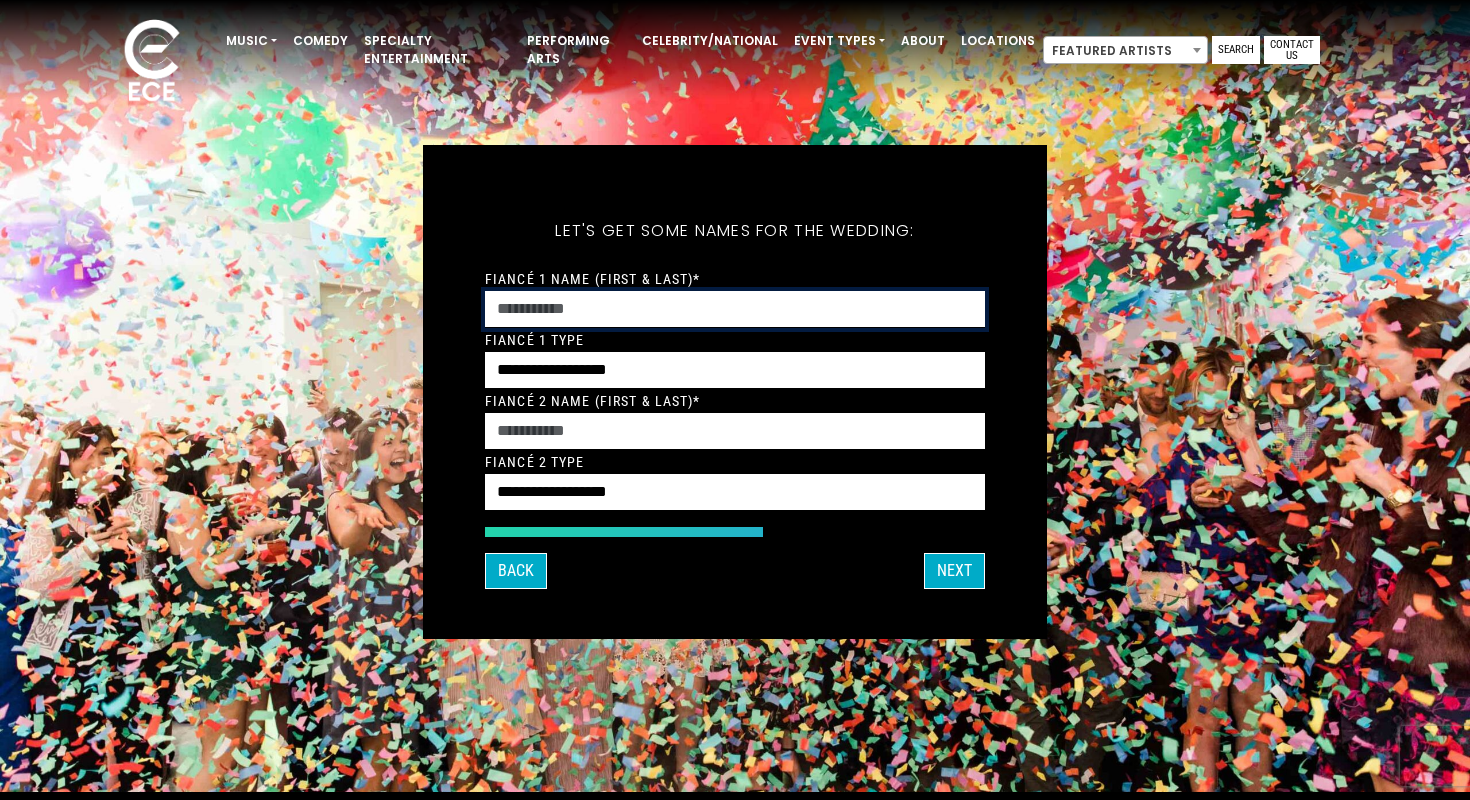 click on "Fiancé 1 Name (First & Last)*" at bounding box center (735, 309) 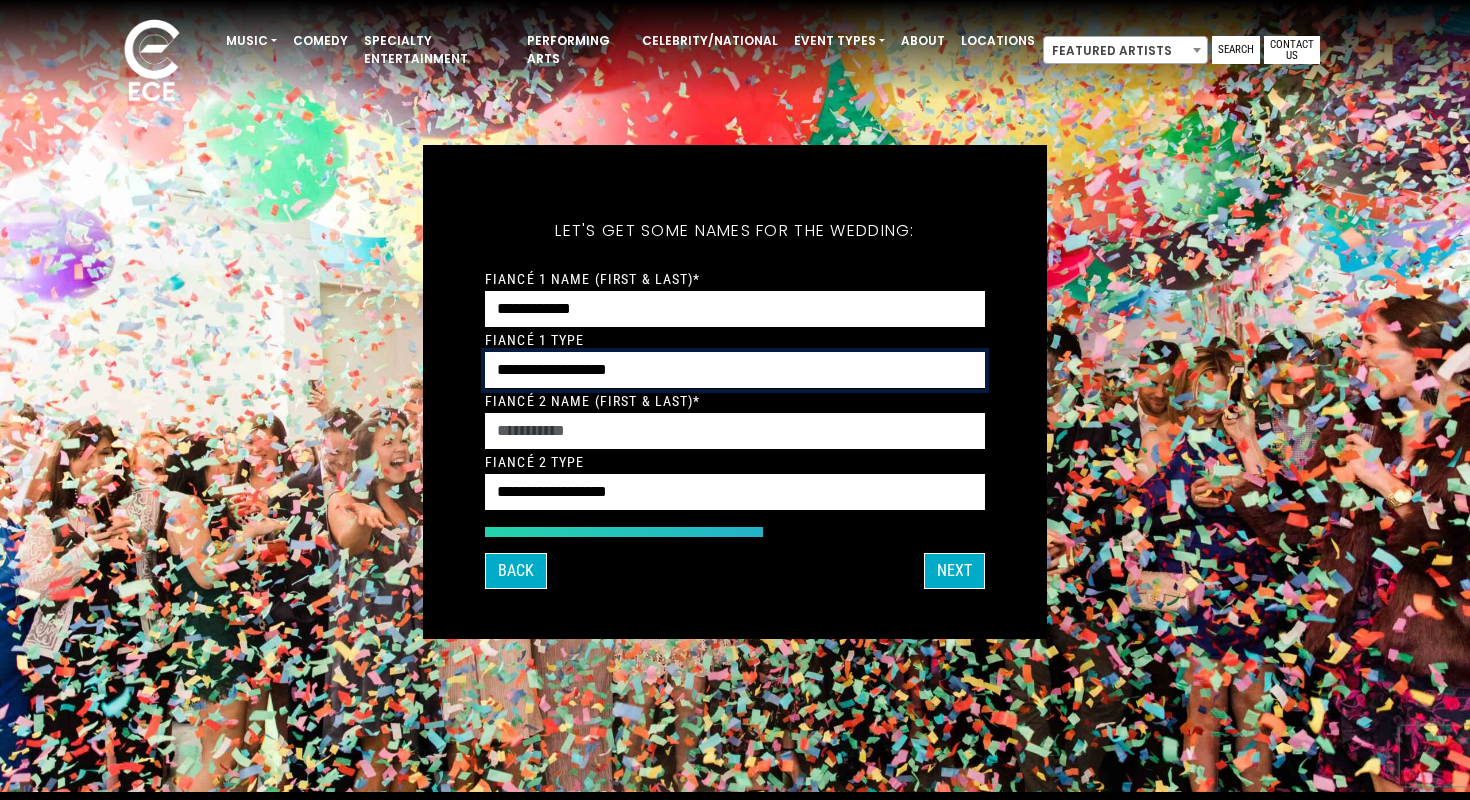click on "**********" at bounding box center (735, 370) 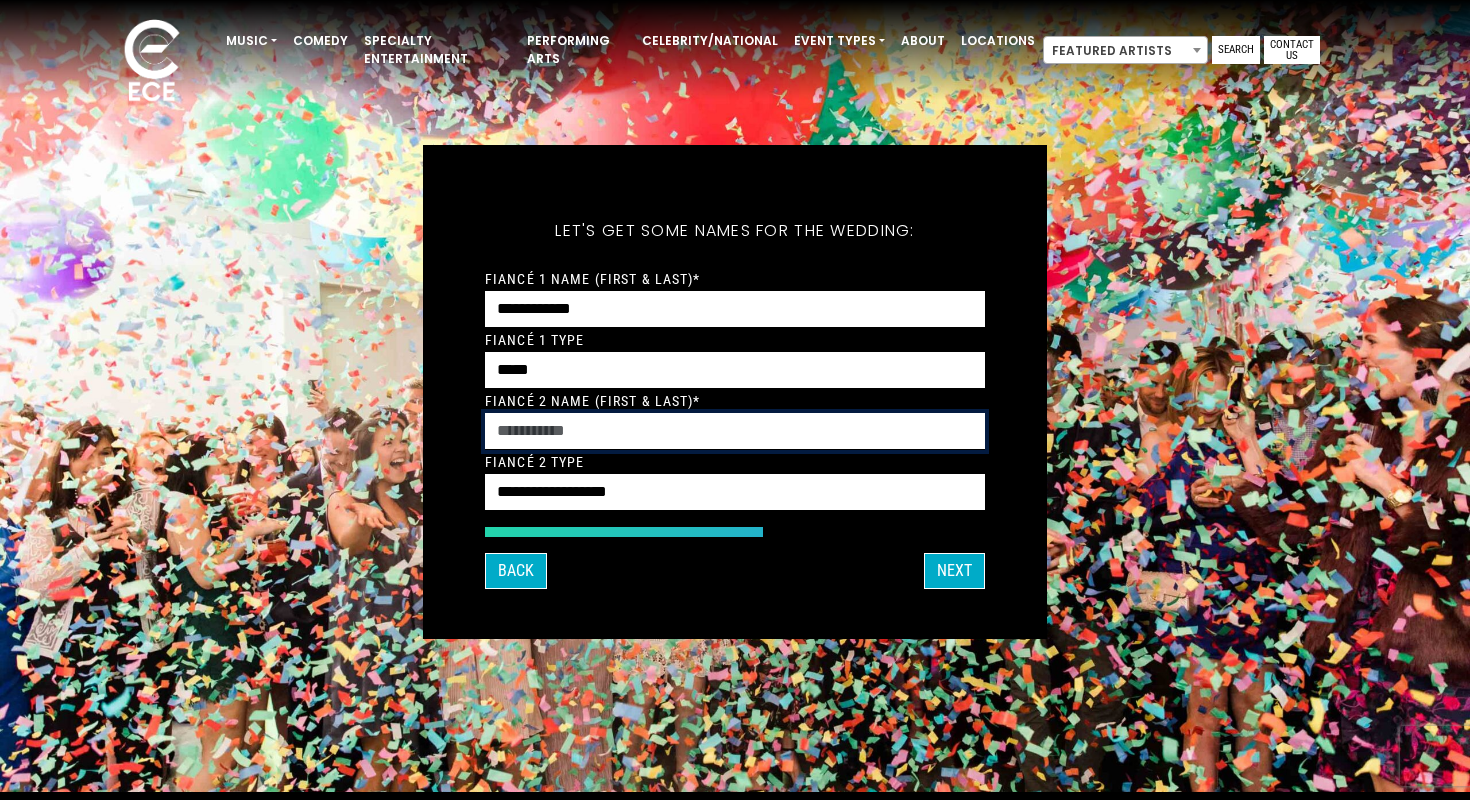 click on "Fiancé 2 Name (First & Last)*" at bounding box center (735, 431) 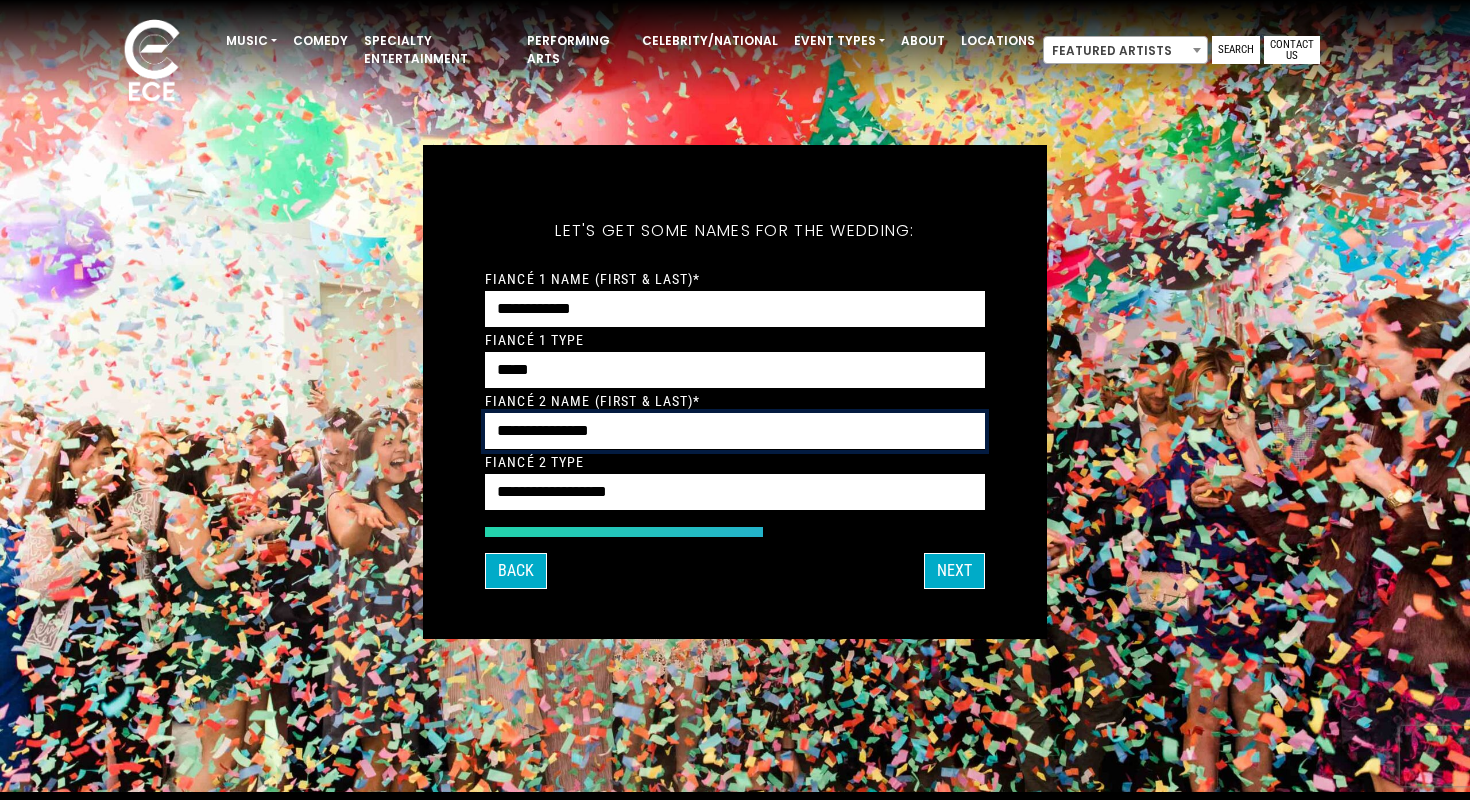 type on "**********" 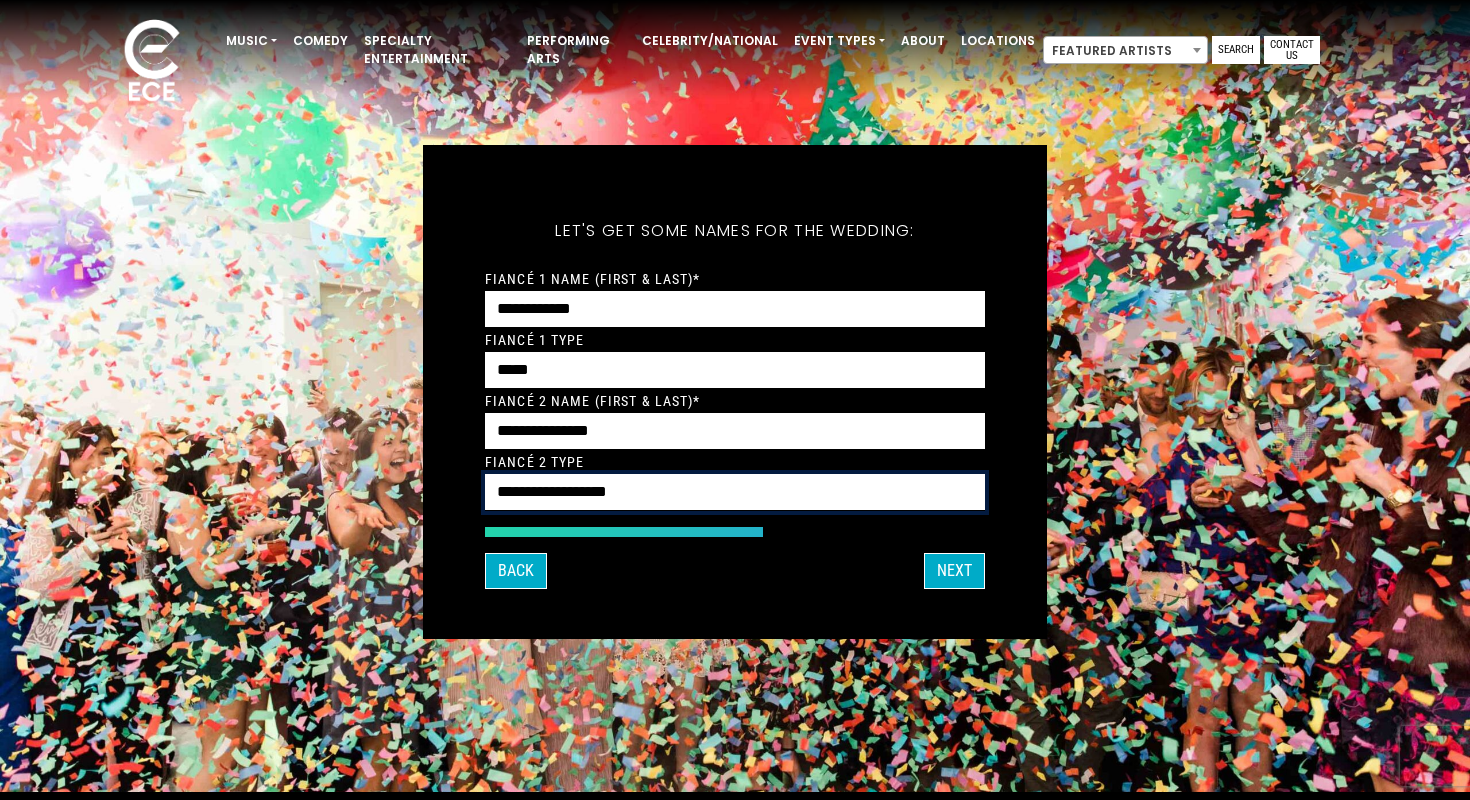 click on "**********" at bounding box center [735, 492] 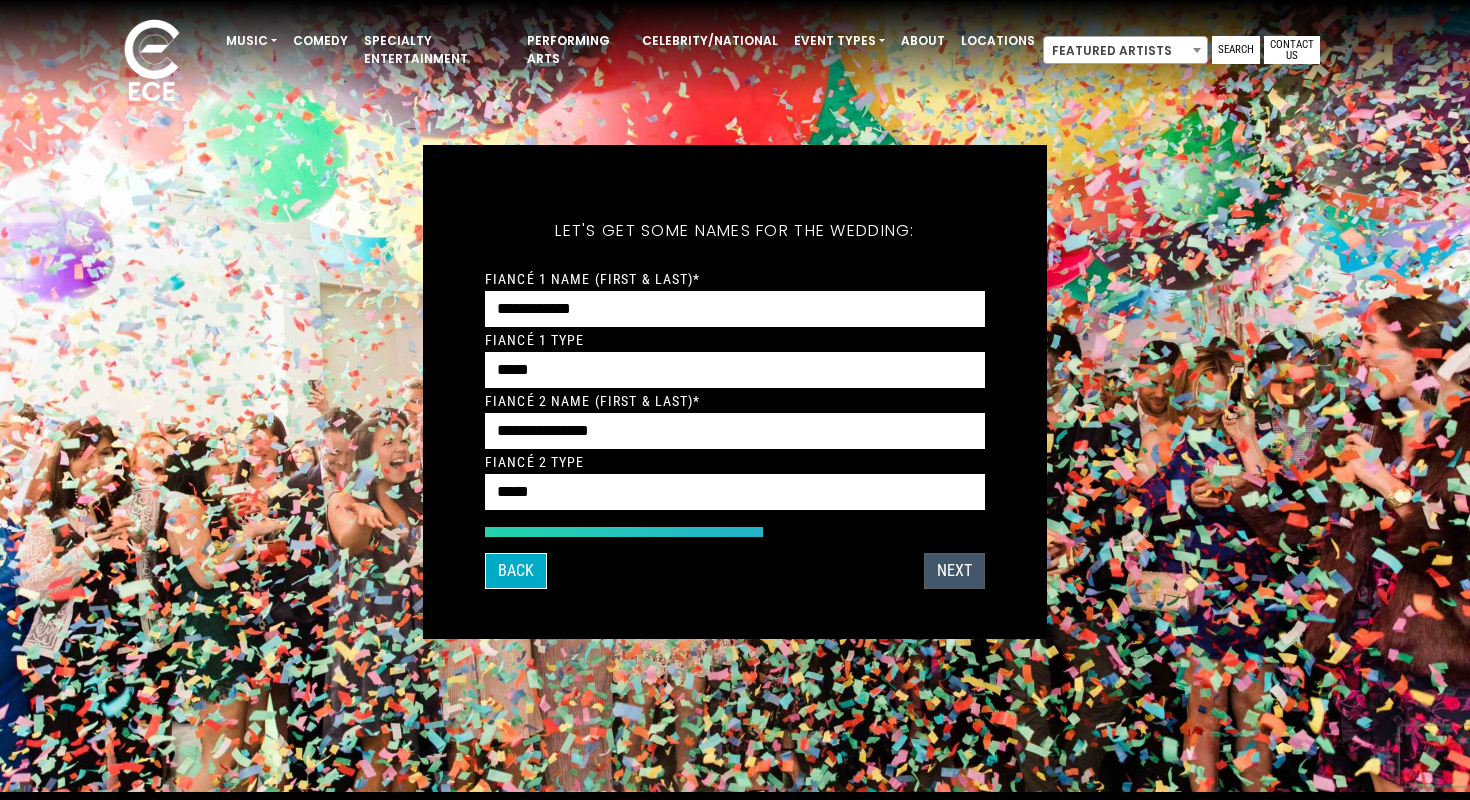click on "Next" at bounding box center [954, 571] 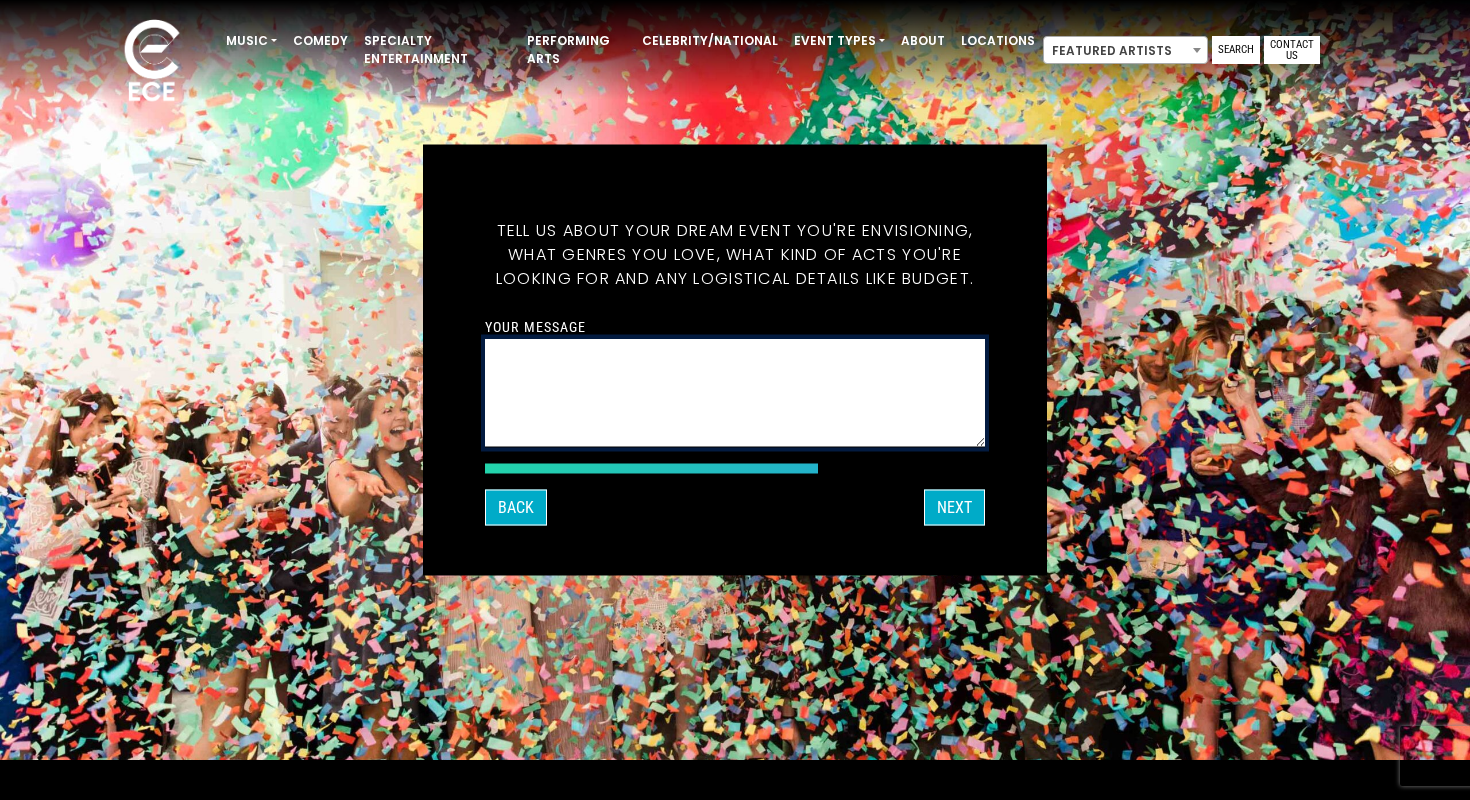 click on "Your message" at bounding box center (735, 393) 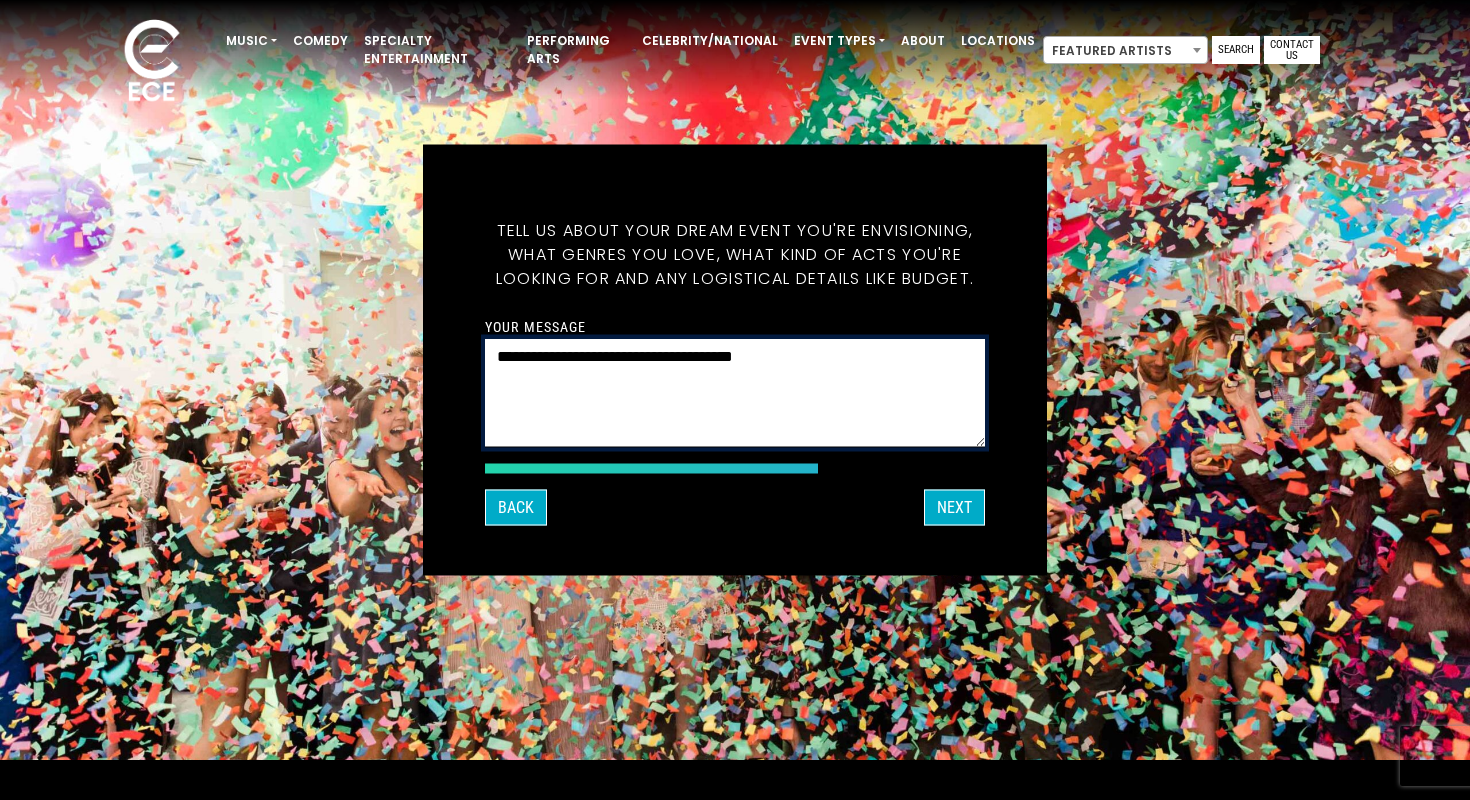 click on "**********" at bounding box center (735, 393) 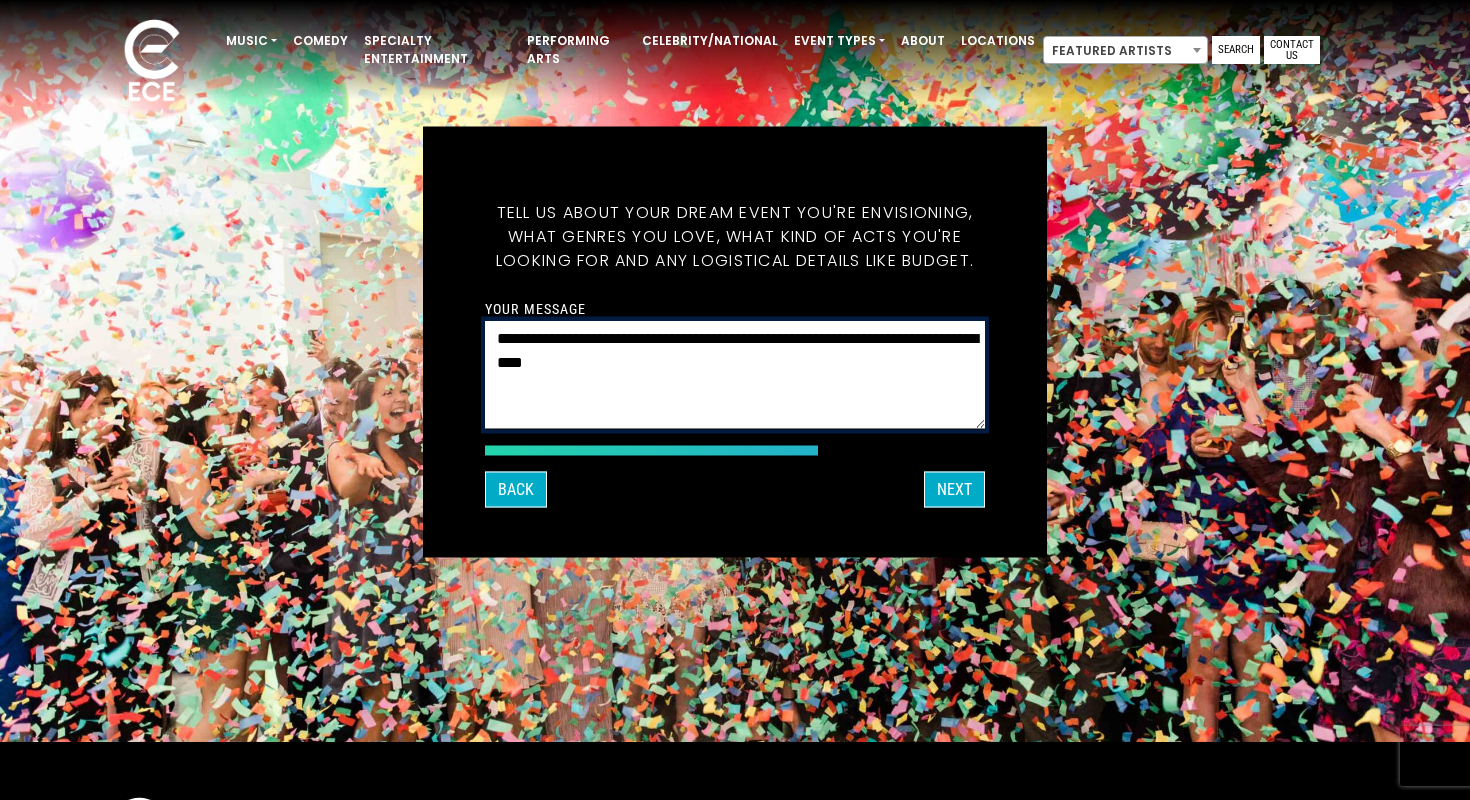scroll, scrollTop: 60, scrollLeft: 0, axis: vertical 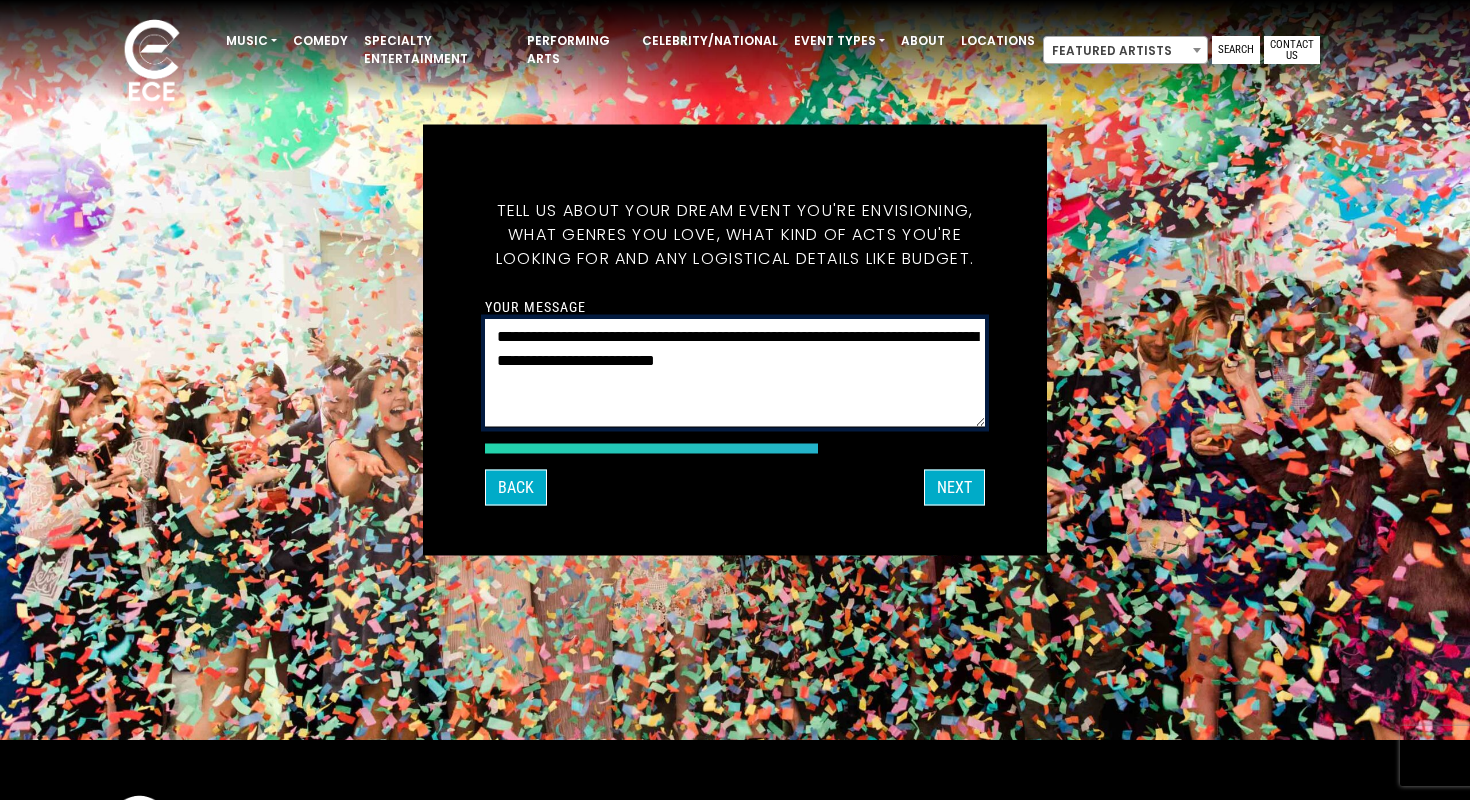 type on "**********" 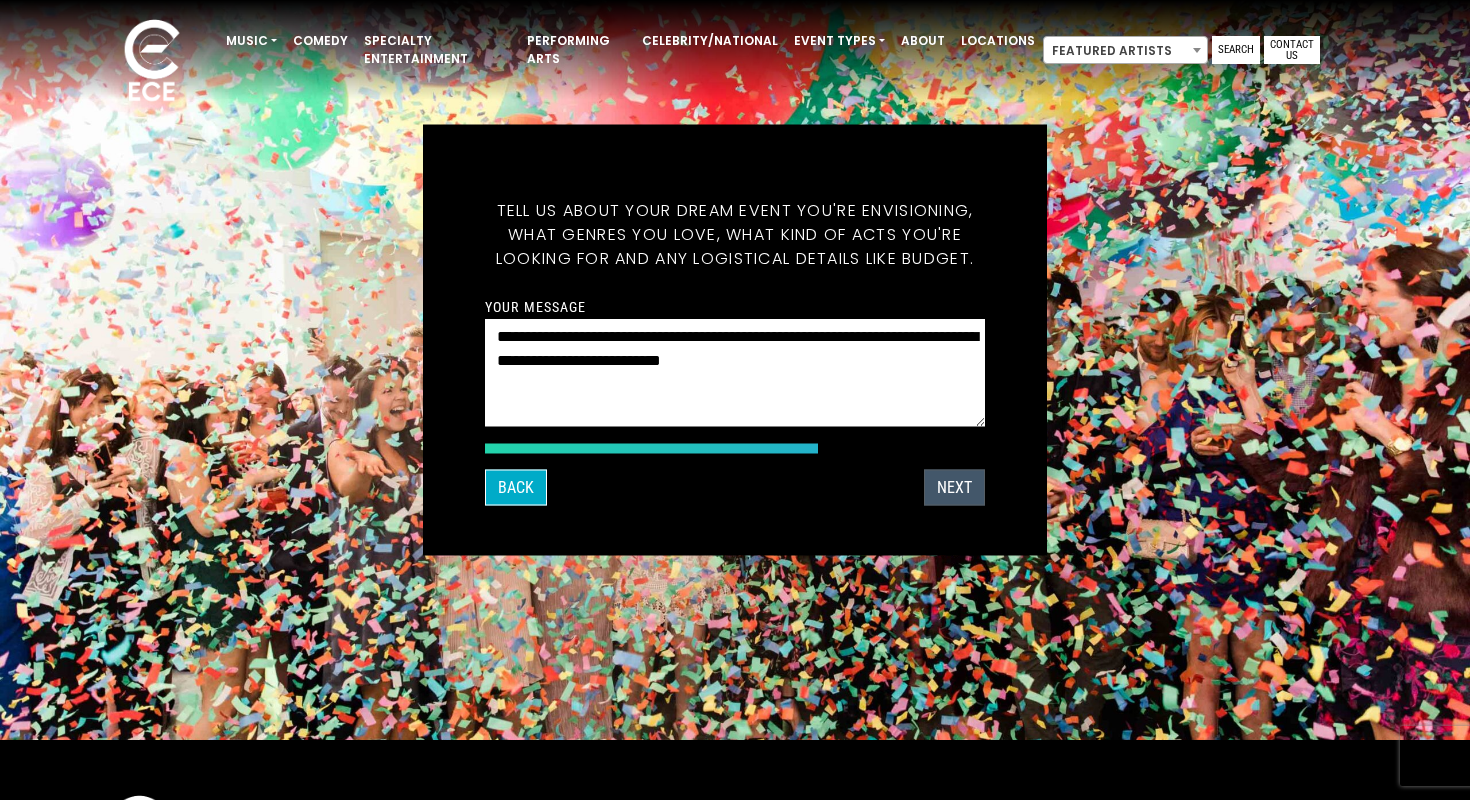 click on "Next" at bounding box center (954, 488) 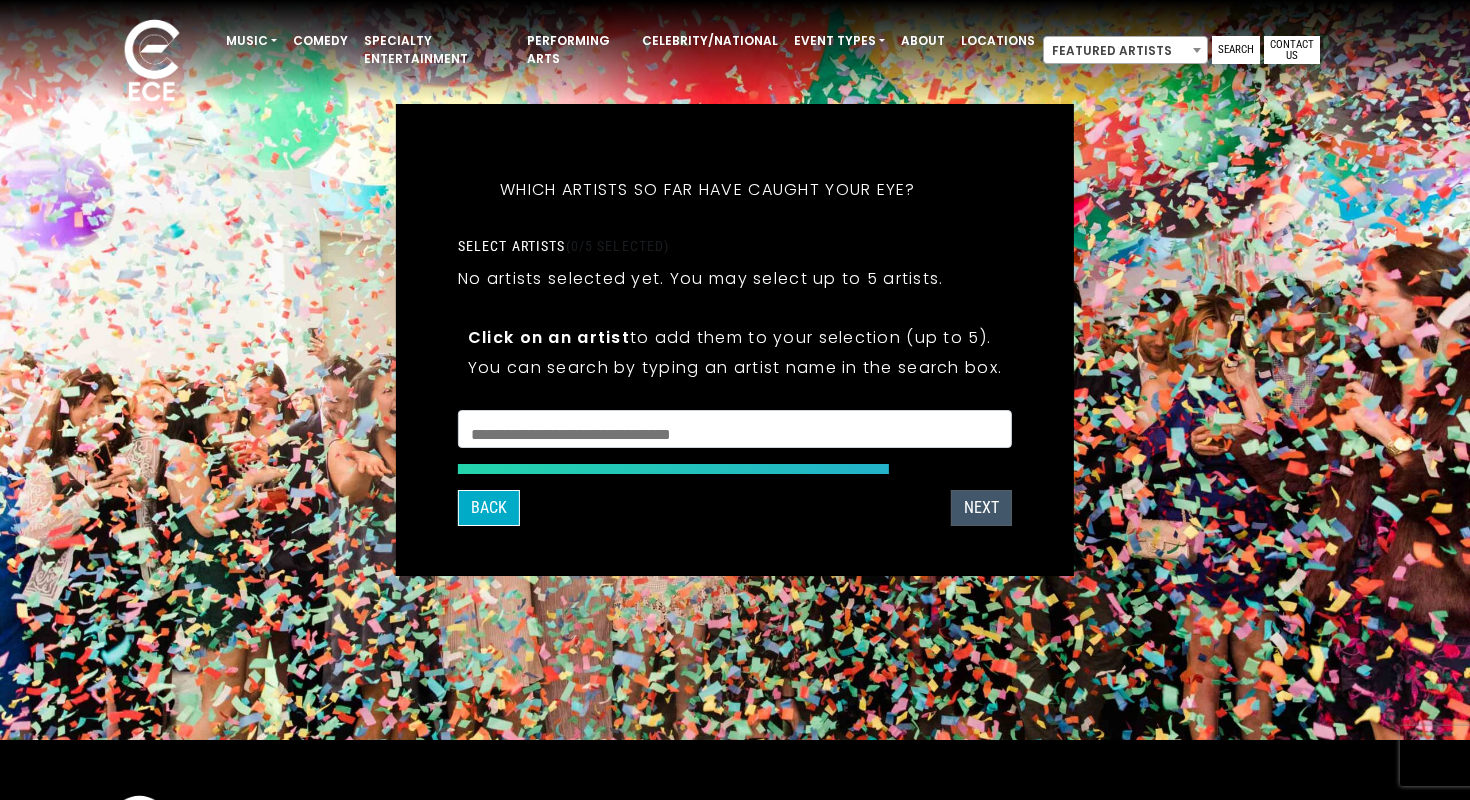 scroll, scrollTop: 39, scrollLeft: 0, axis: vertical 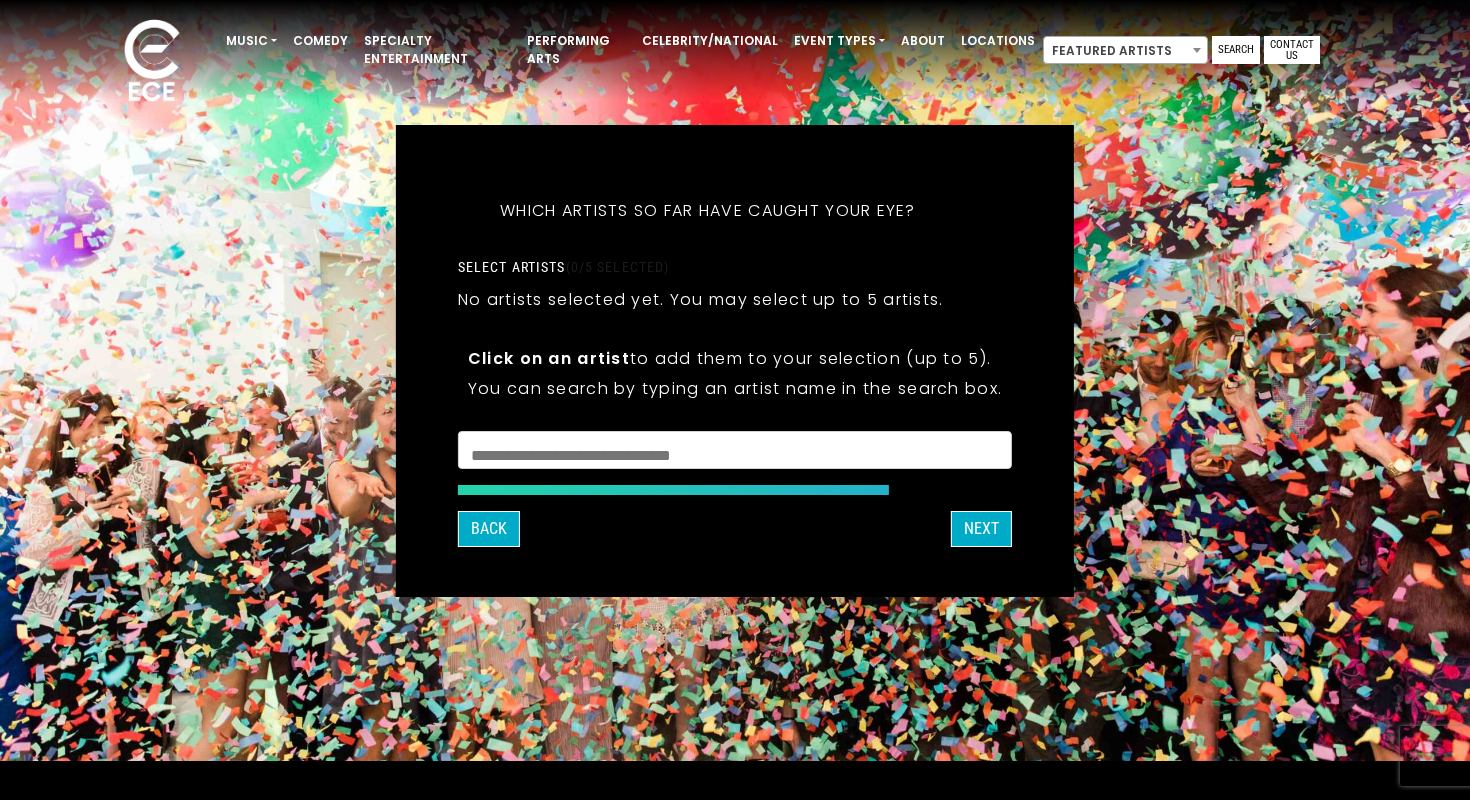 click at bounding box center [735, 453] 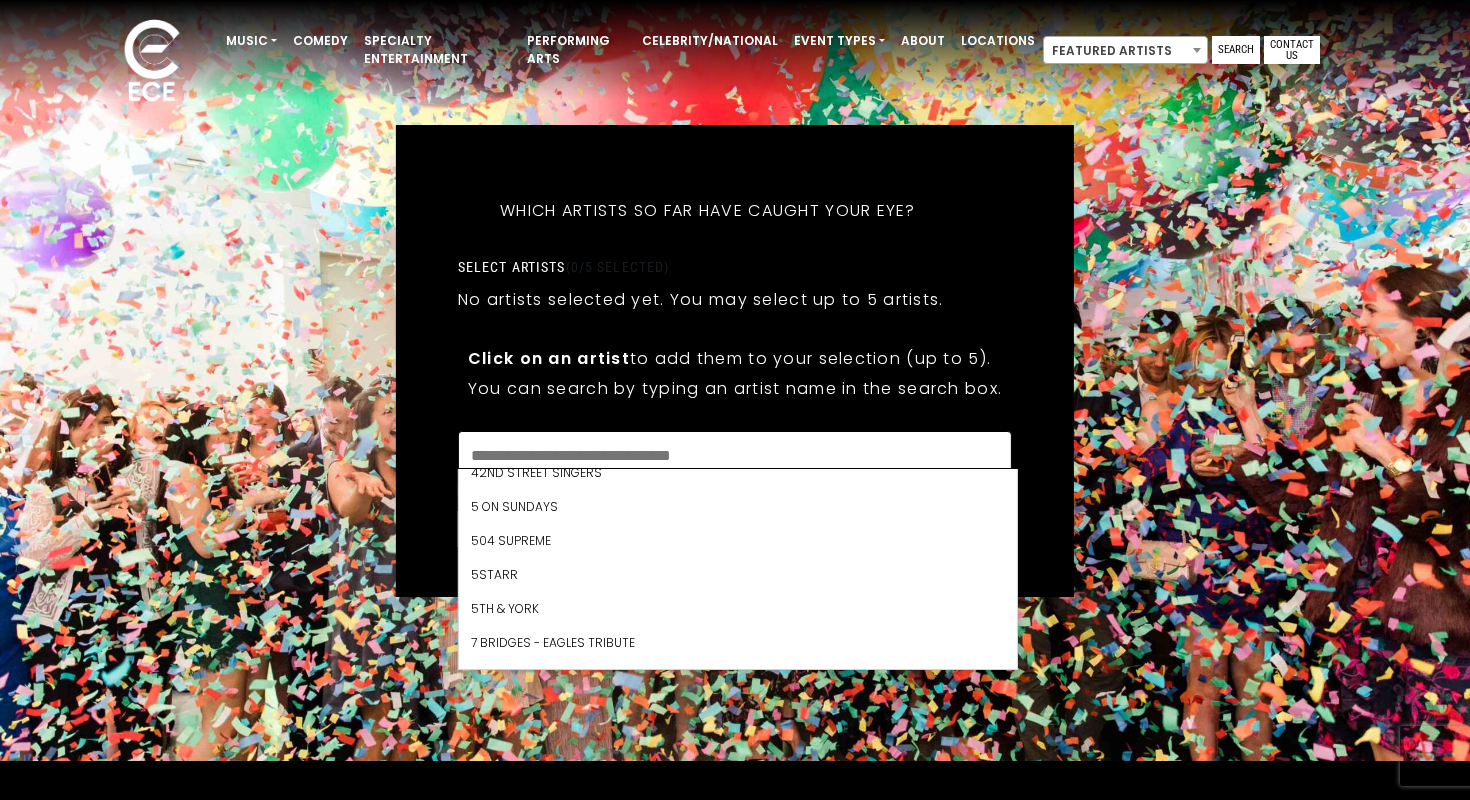 scroll, scrollTop: 219, scrollLeft: 0, axis: vertical 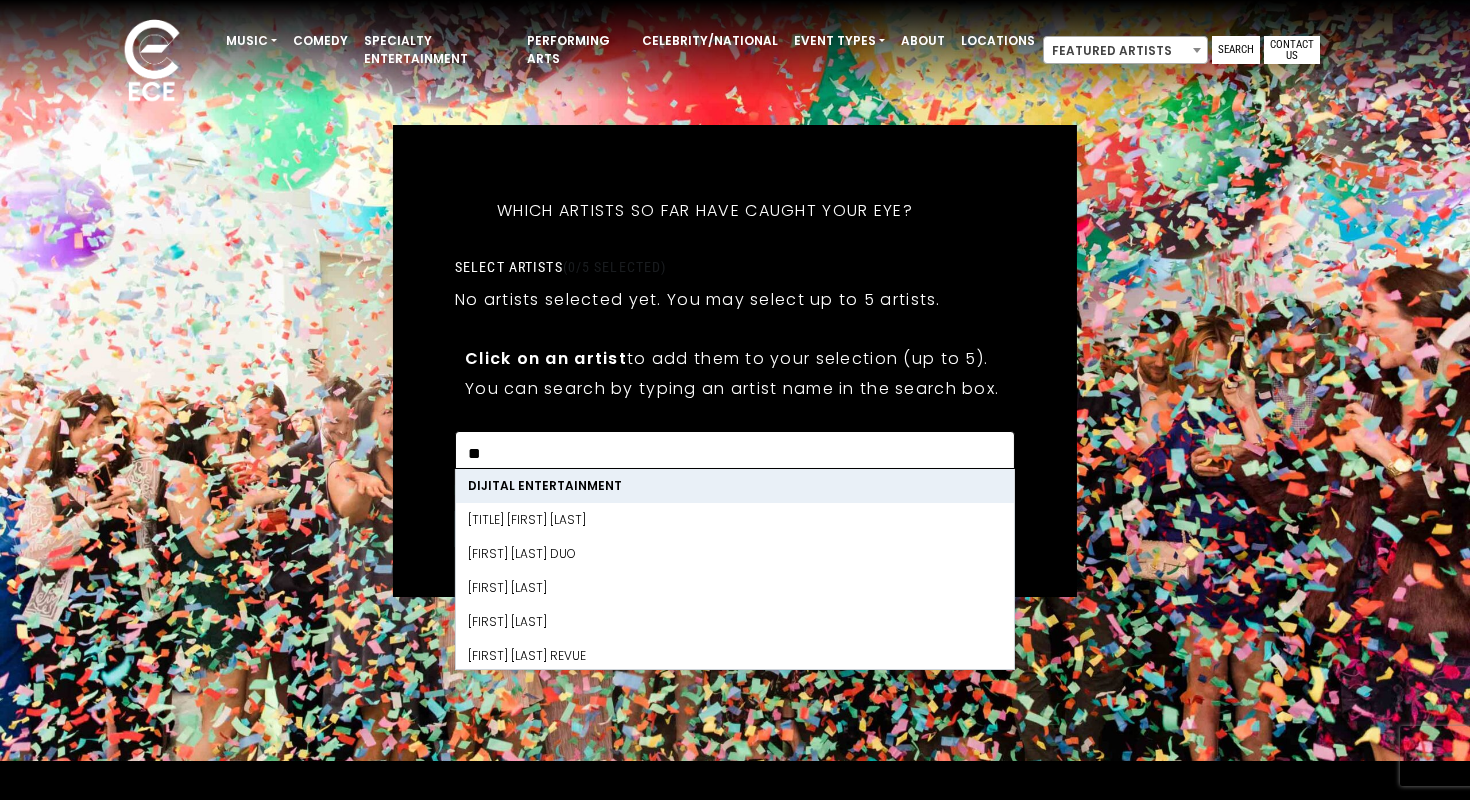 type on "*" 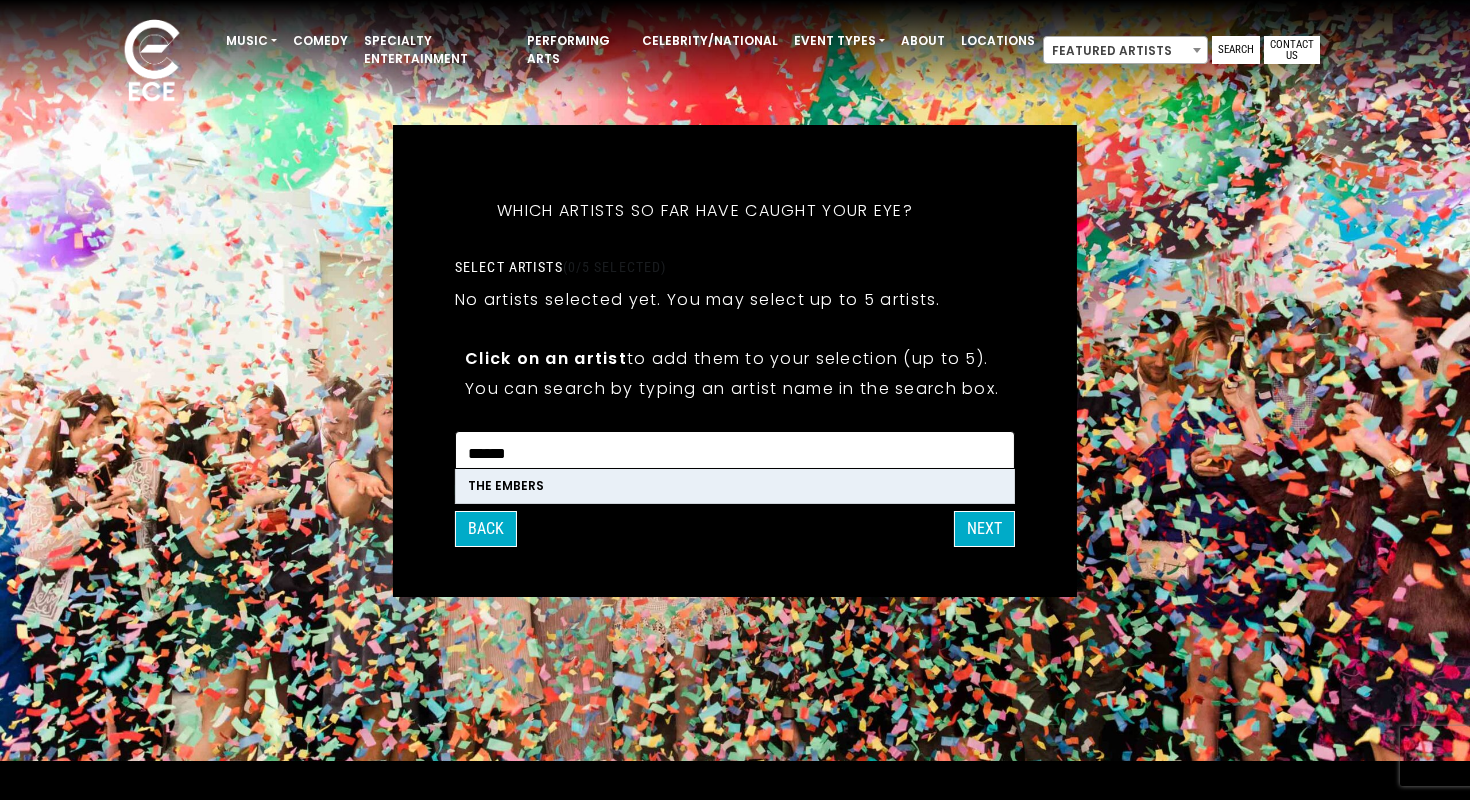 type on "******" 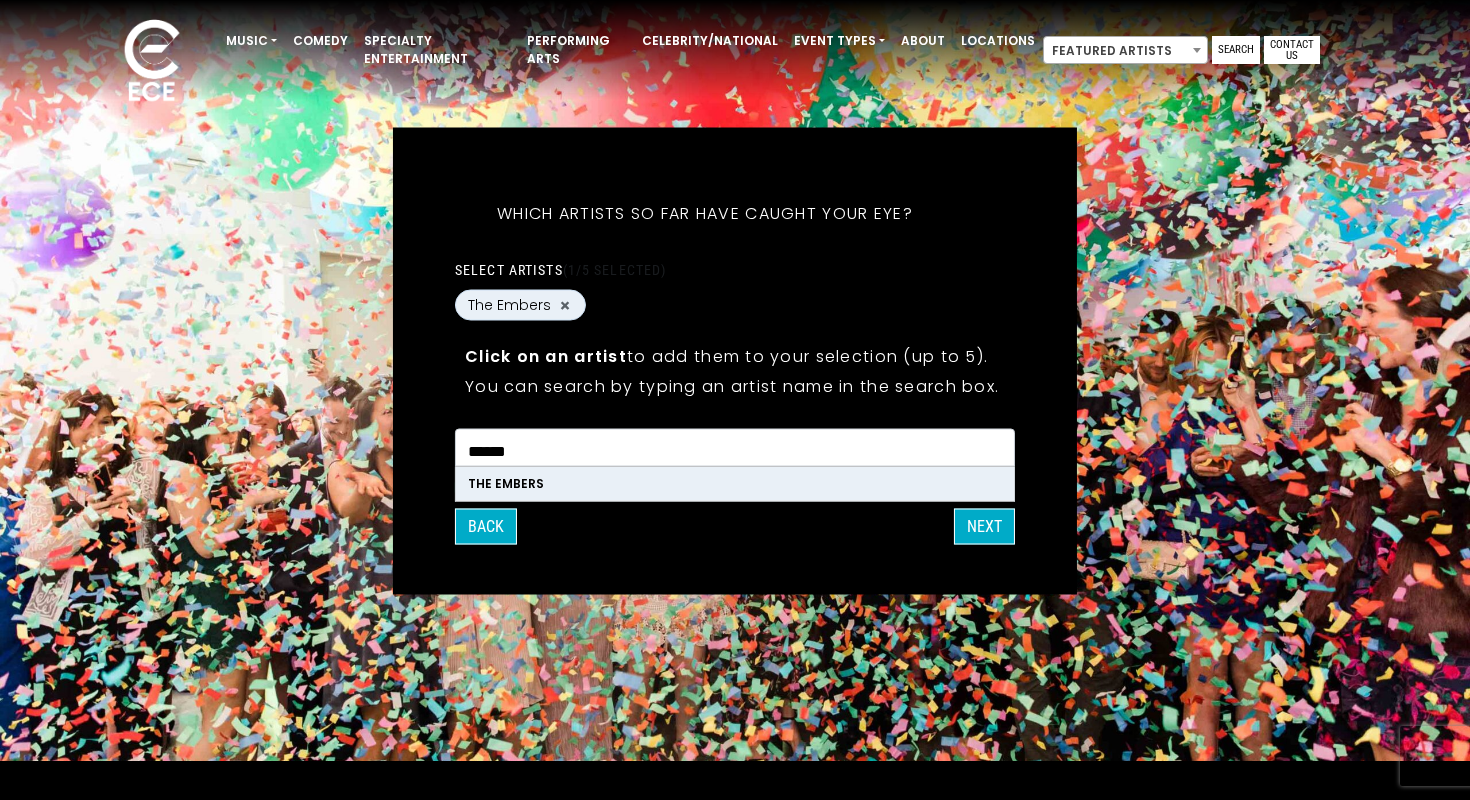 scroll, scrollTop: 42, scrollLeft: 0, axis: vertical 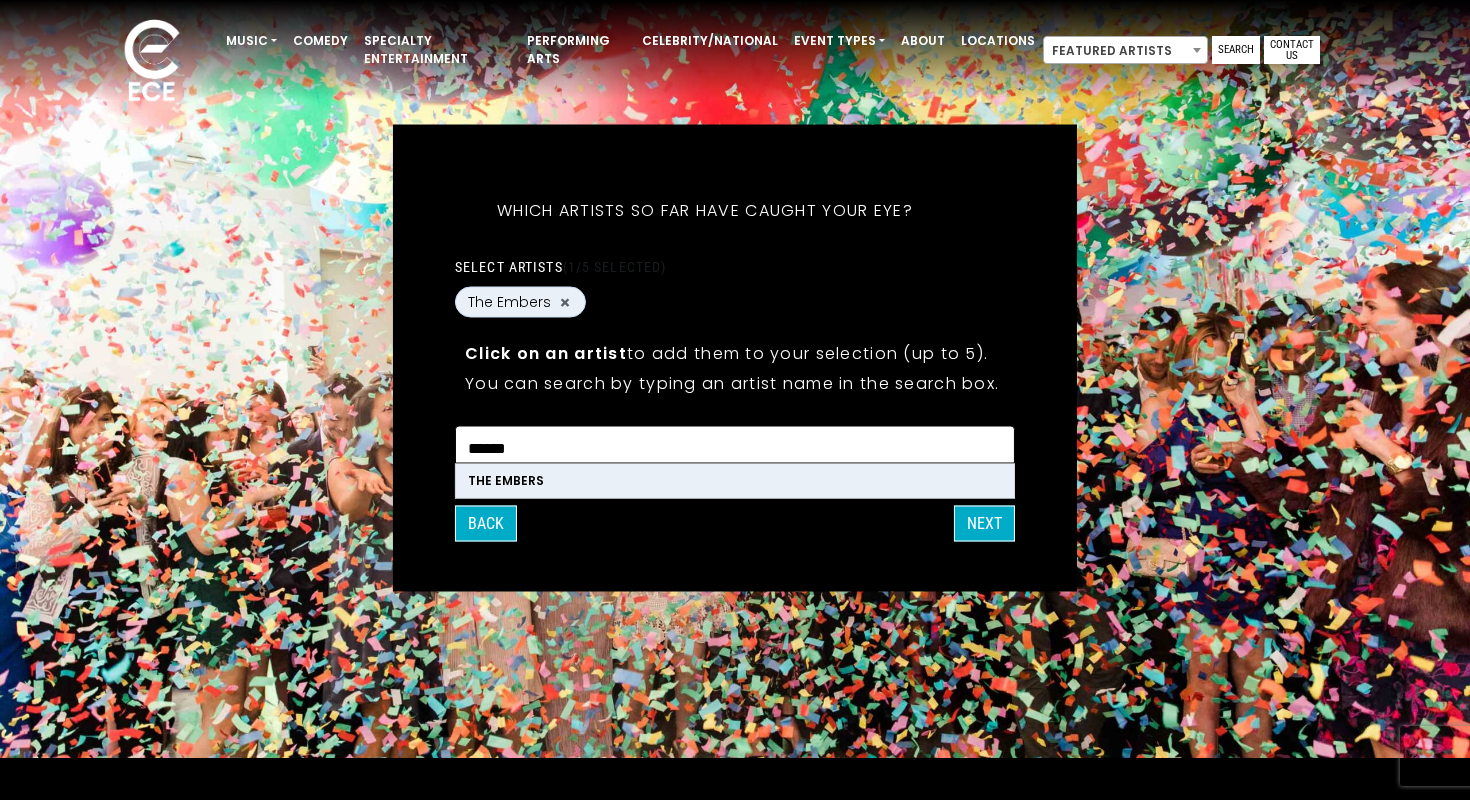 click on "× ******" at bounding box center (735, 445) 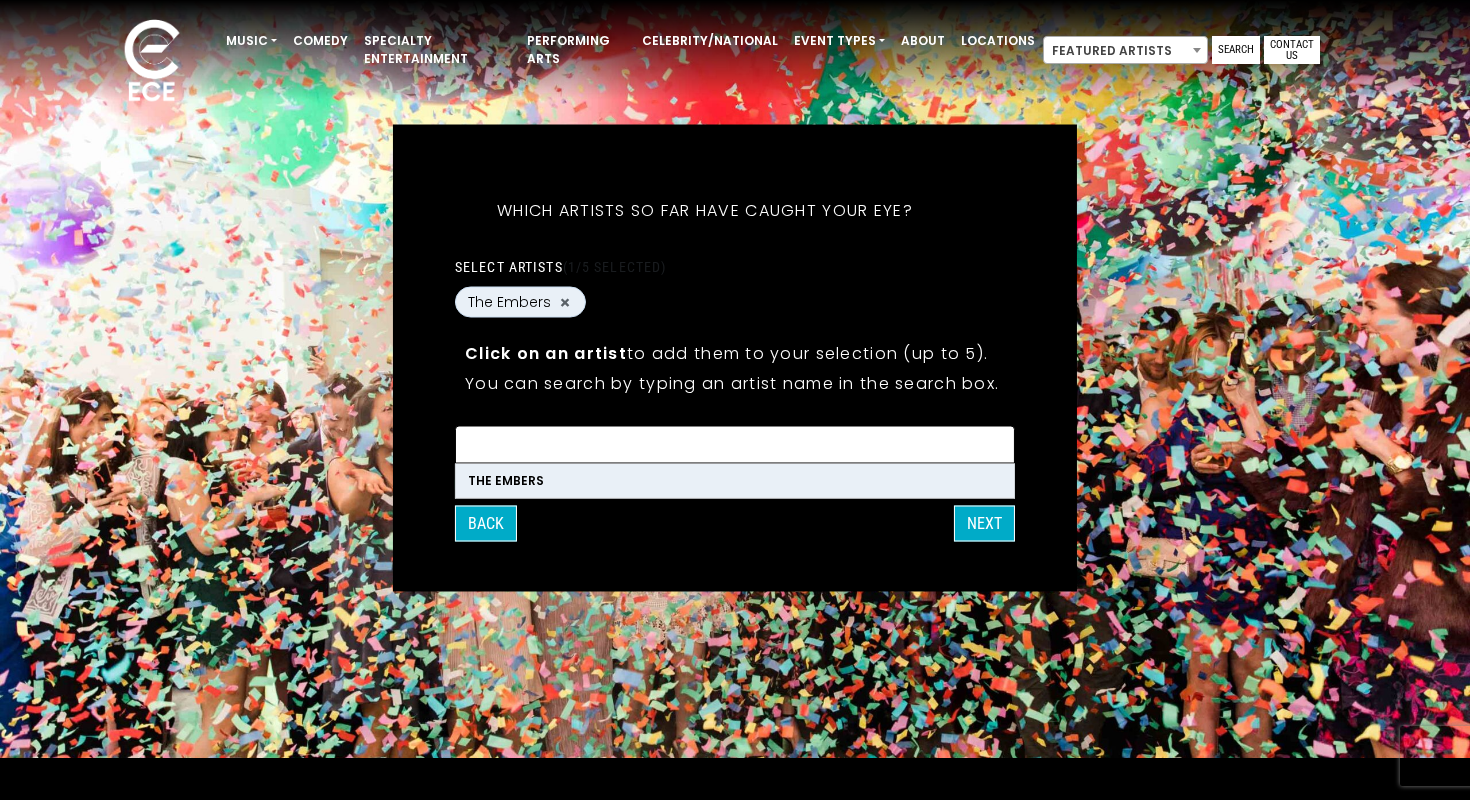 click on "×" at bounding box center [735, 445] 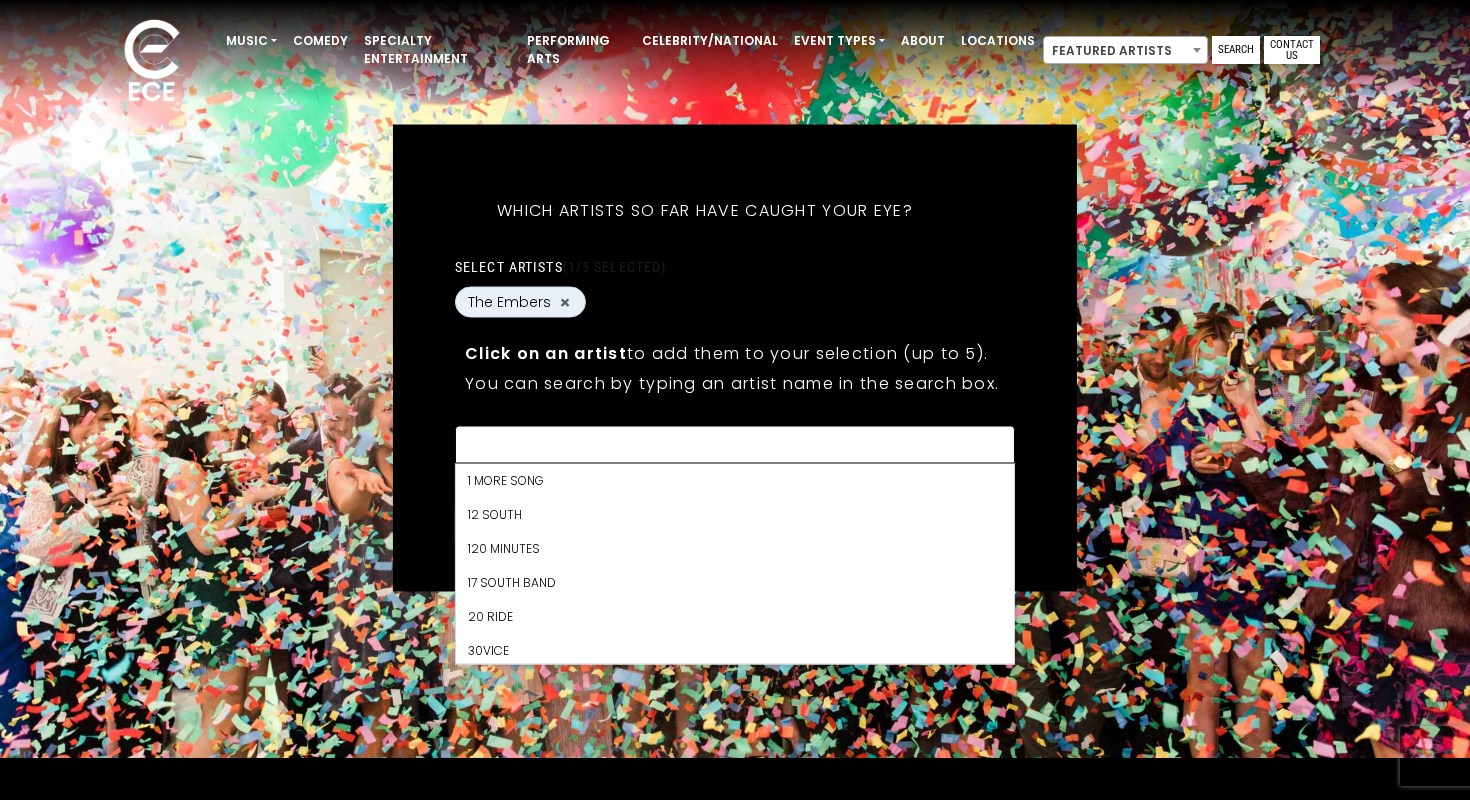 scroll, scrollTop: 24990, scrollLeft: 0, axis: vertical 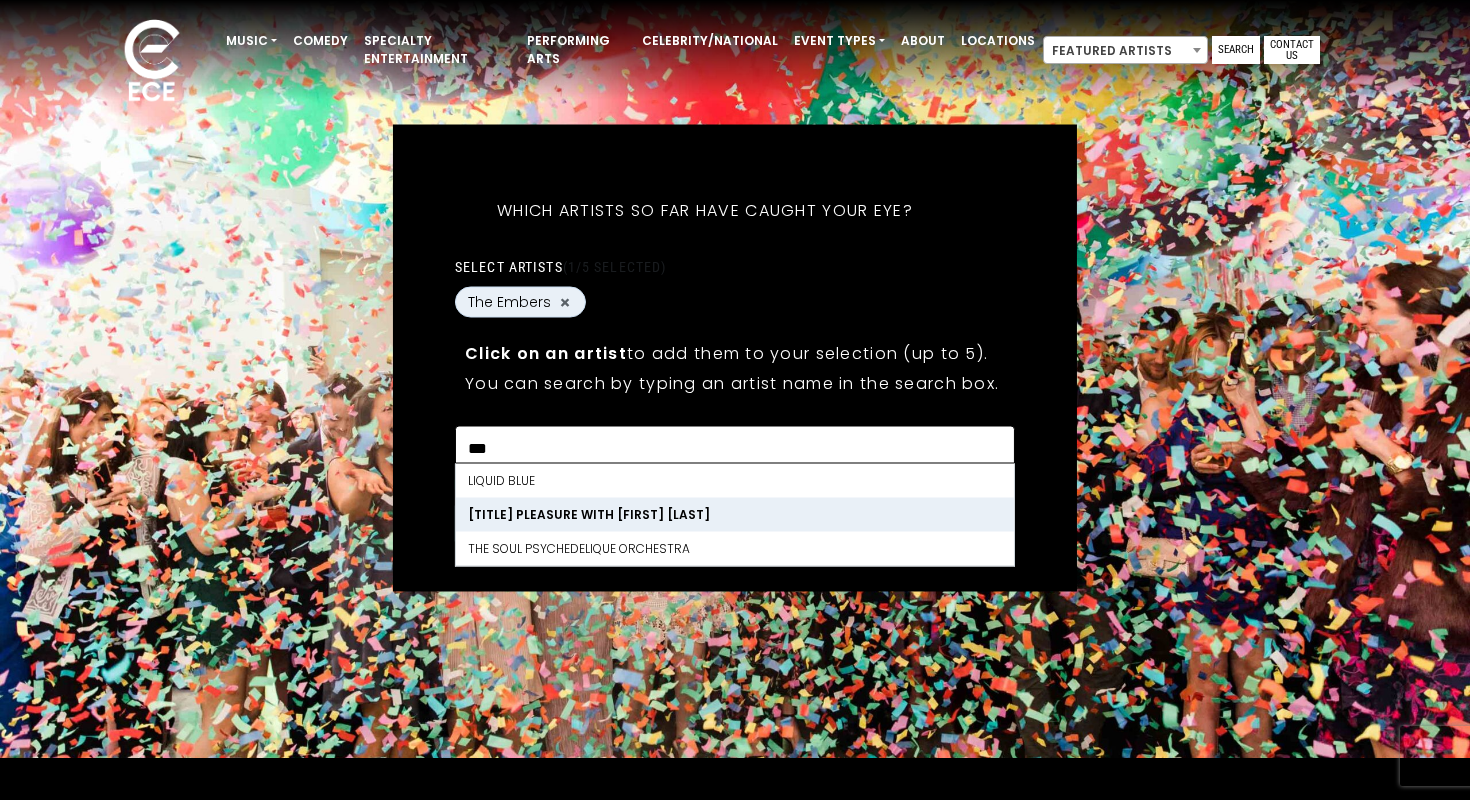 type on "***" 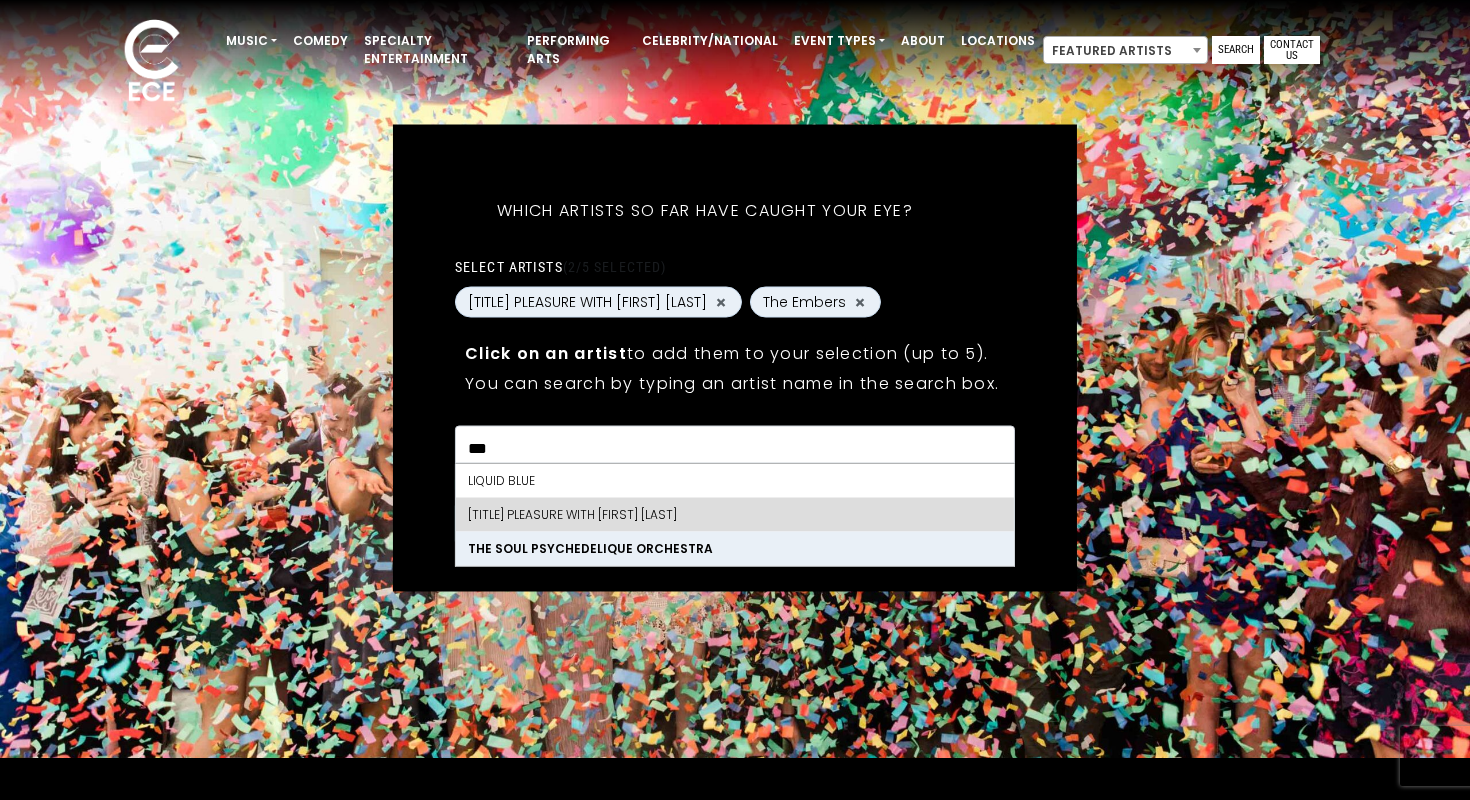 click on "***" at bounding box center [735, 448] 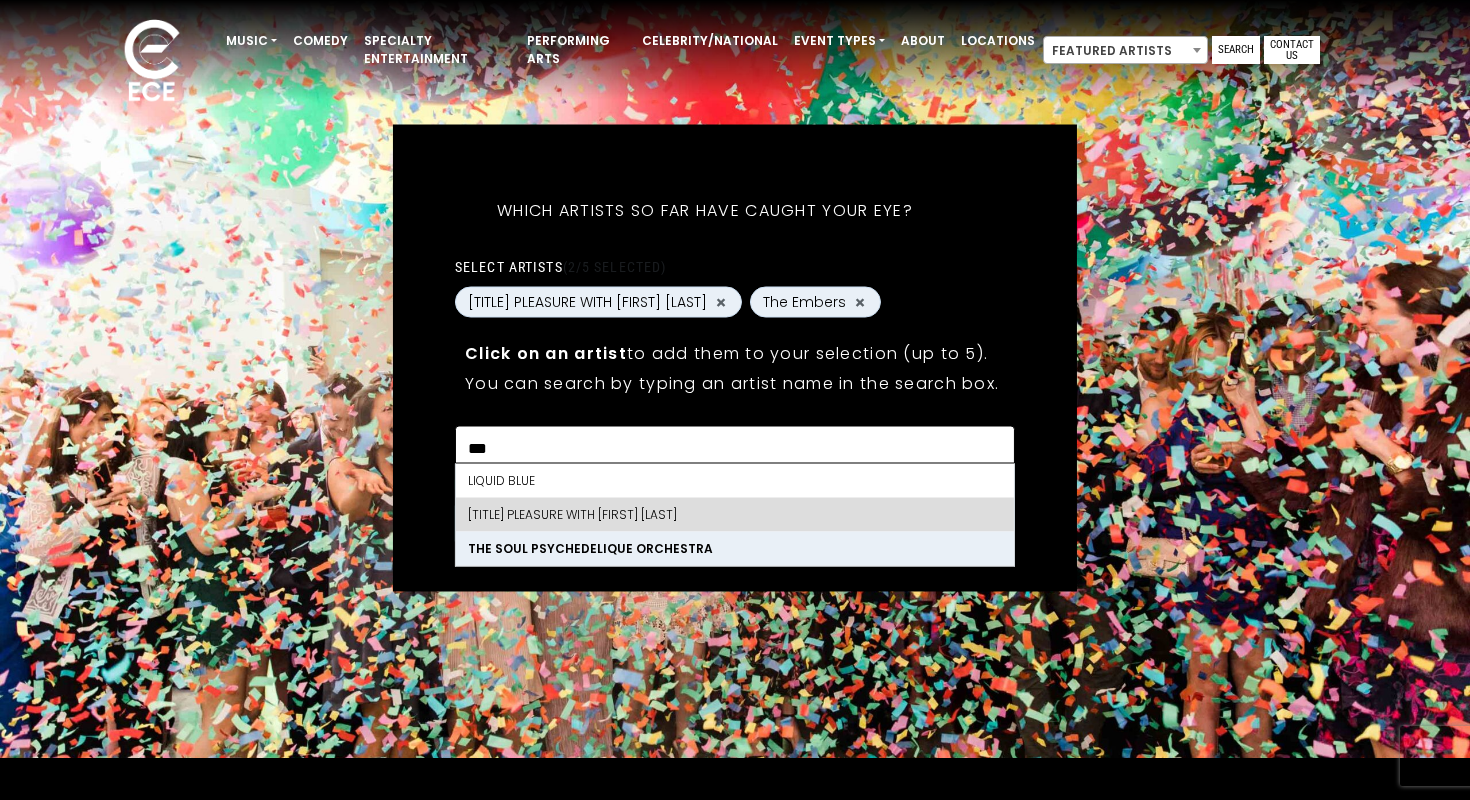 click on "***" at bounding box center [735, 448] 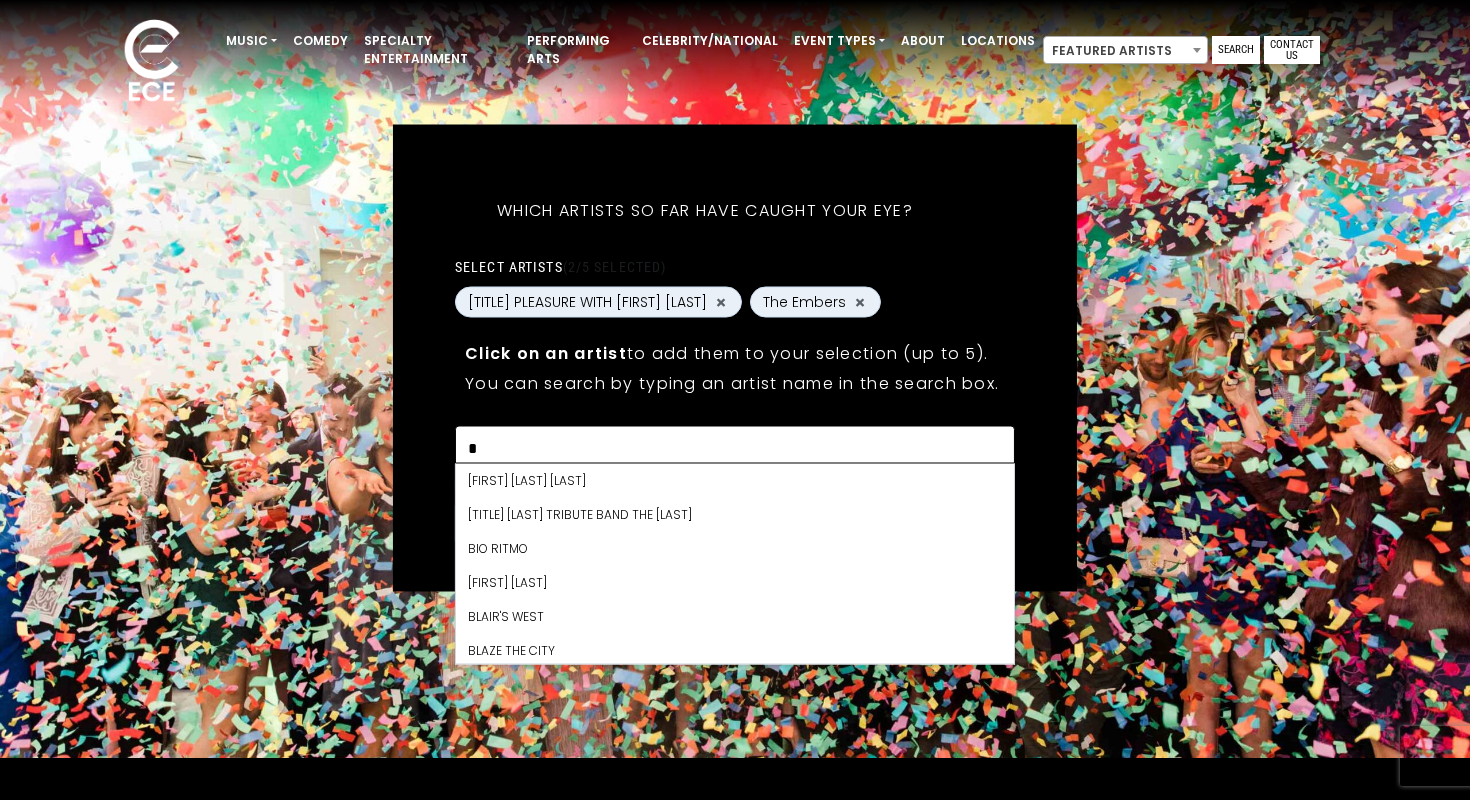 scroll, scrollTop: 7922, scrollLeft: 0, axis: vertical 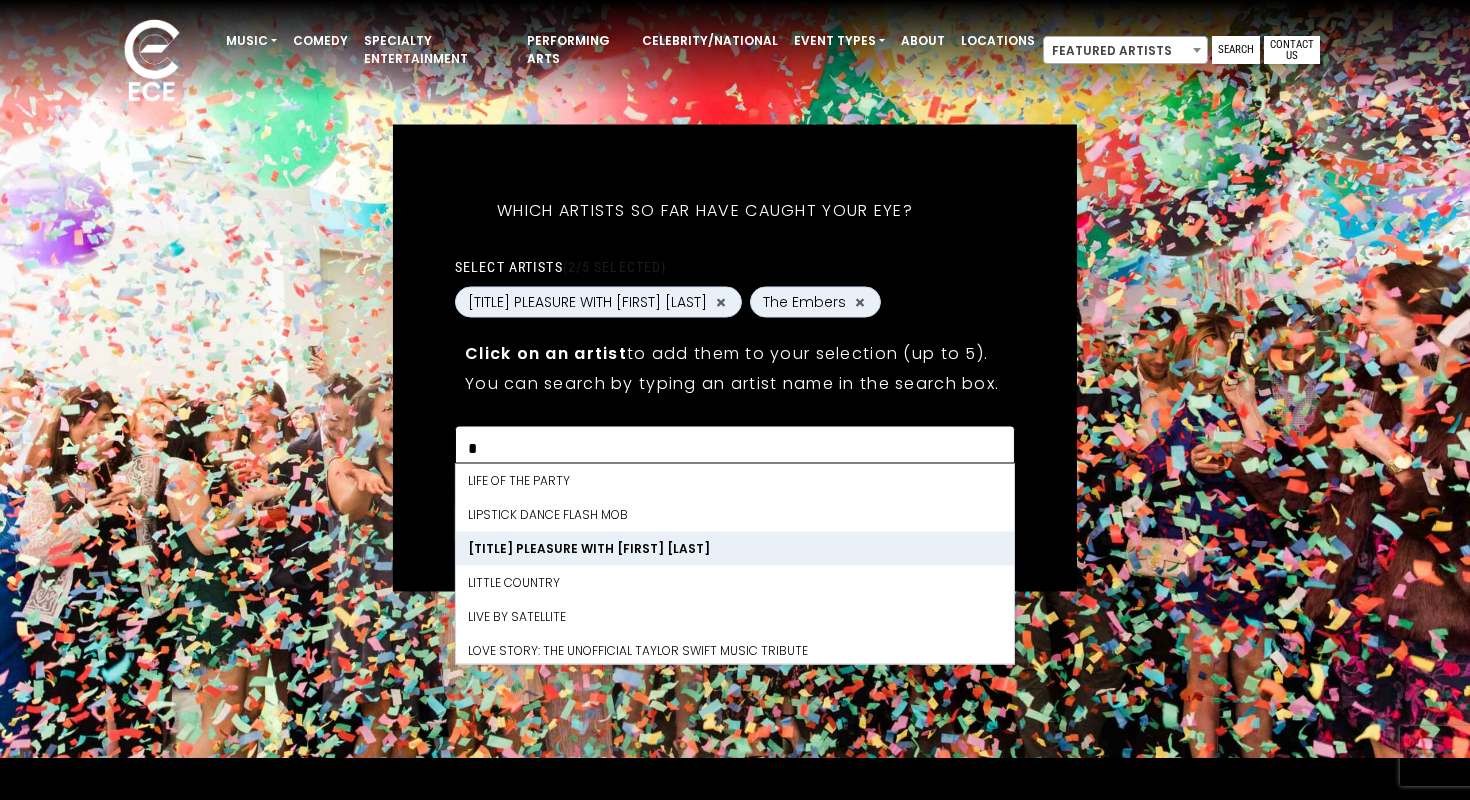 click on "*" at bounding box center (735, 448) 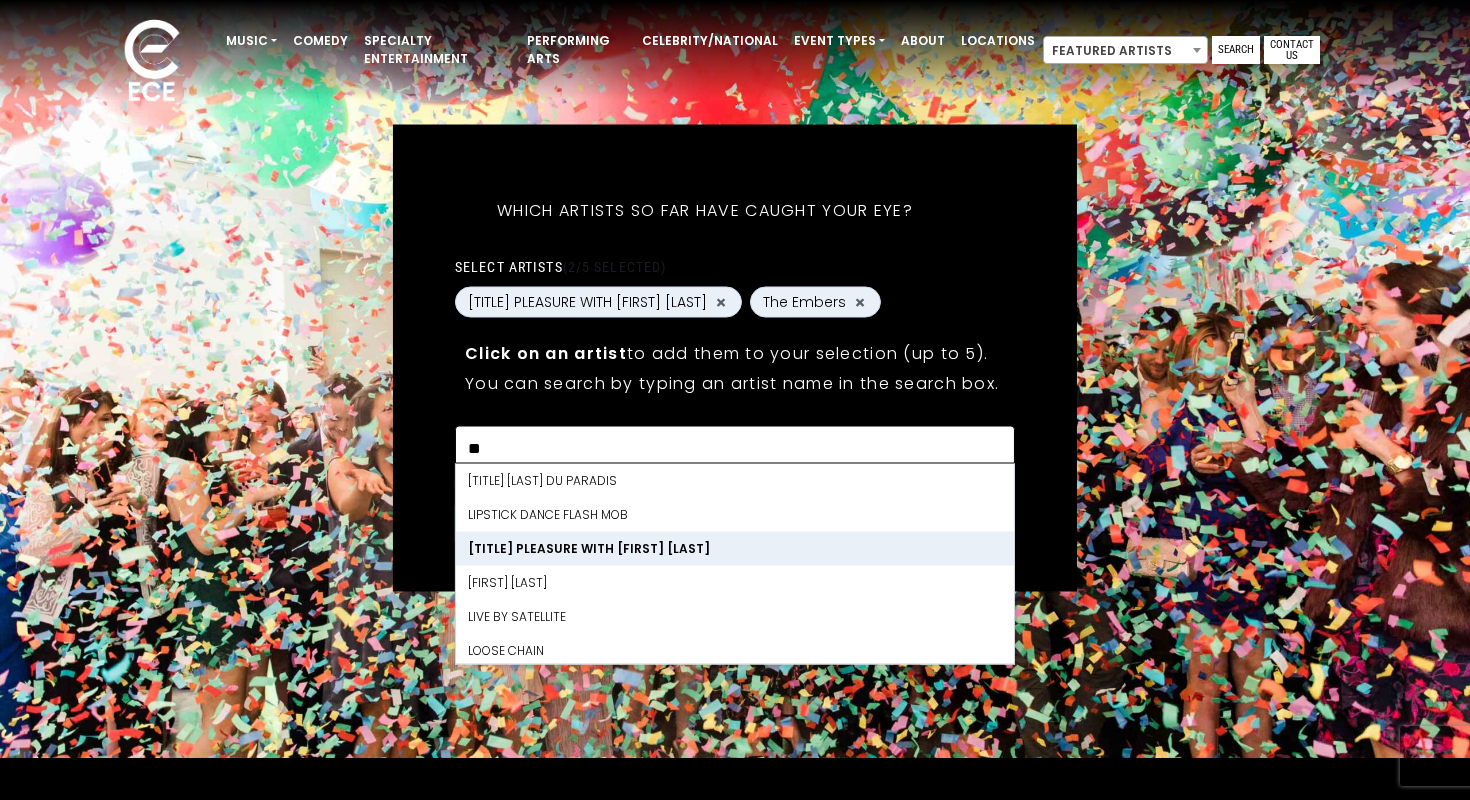 scroll, scrollTop: 0, scrollLeft: 0, axis: both 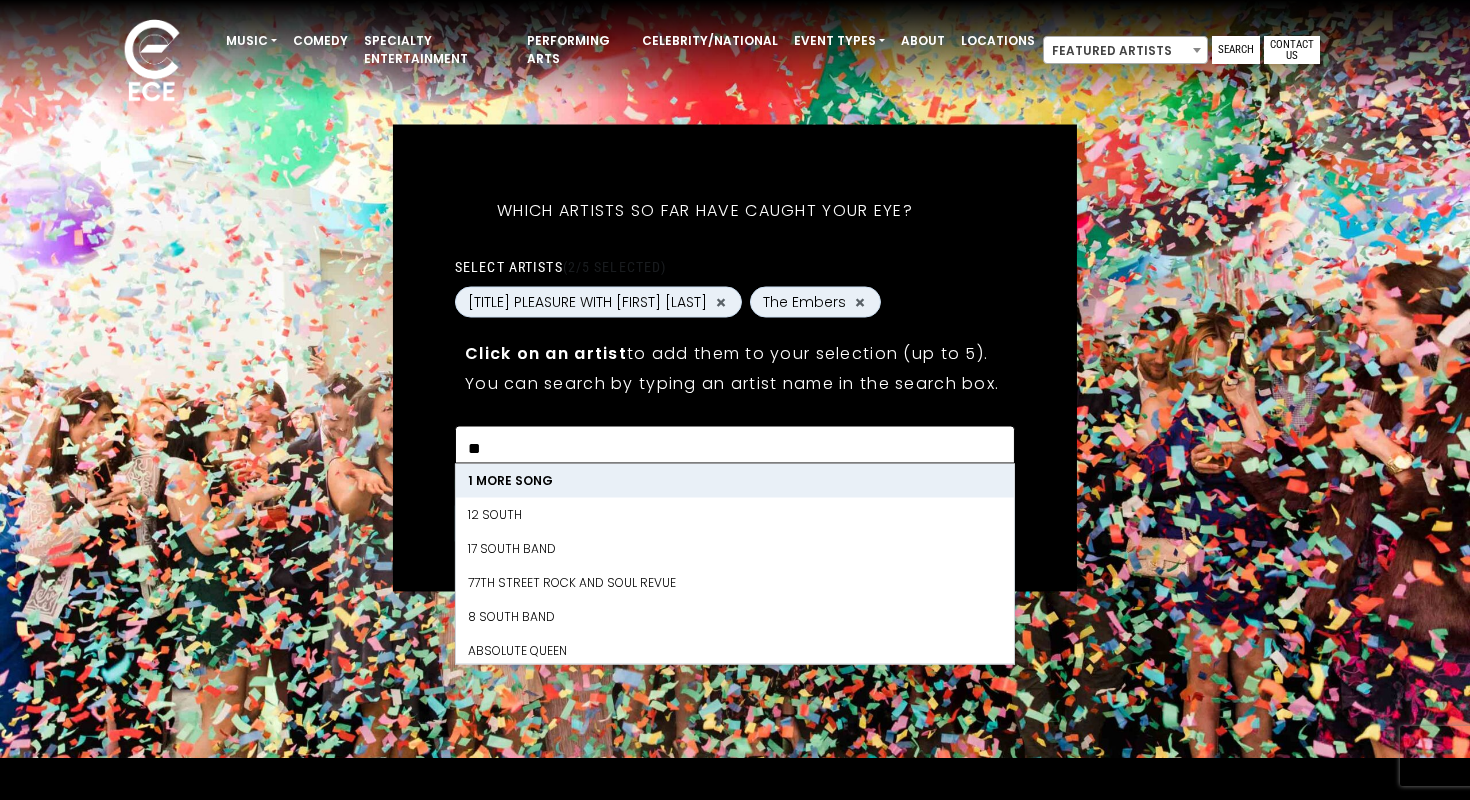 type on "*" 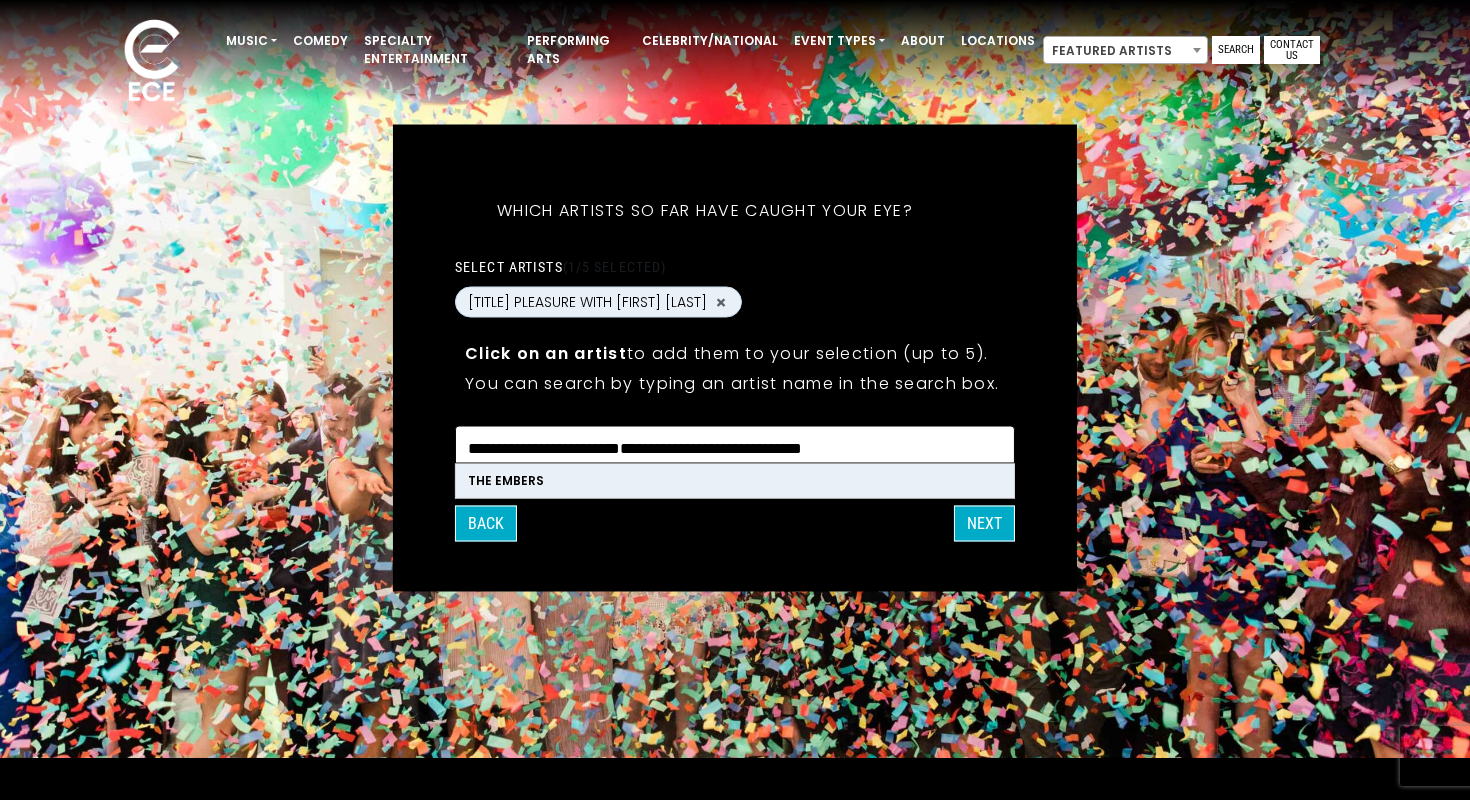 scroll, scrollTop: 0, scrollLeft: 0, axis: both 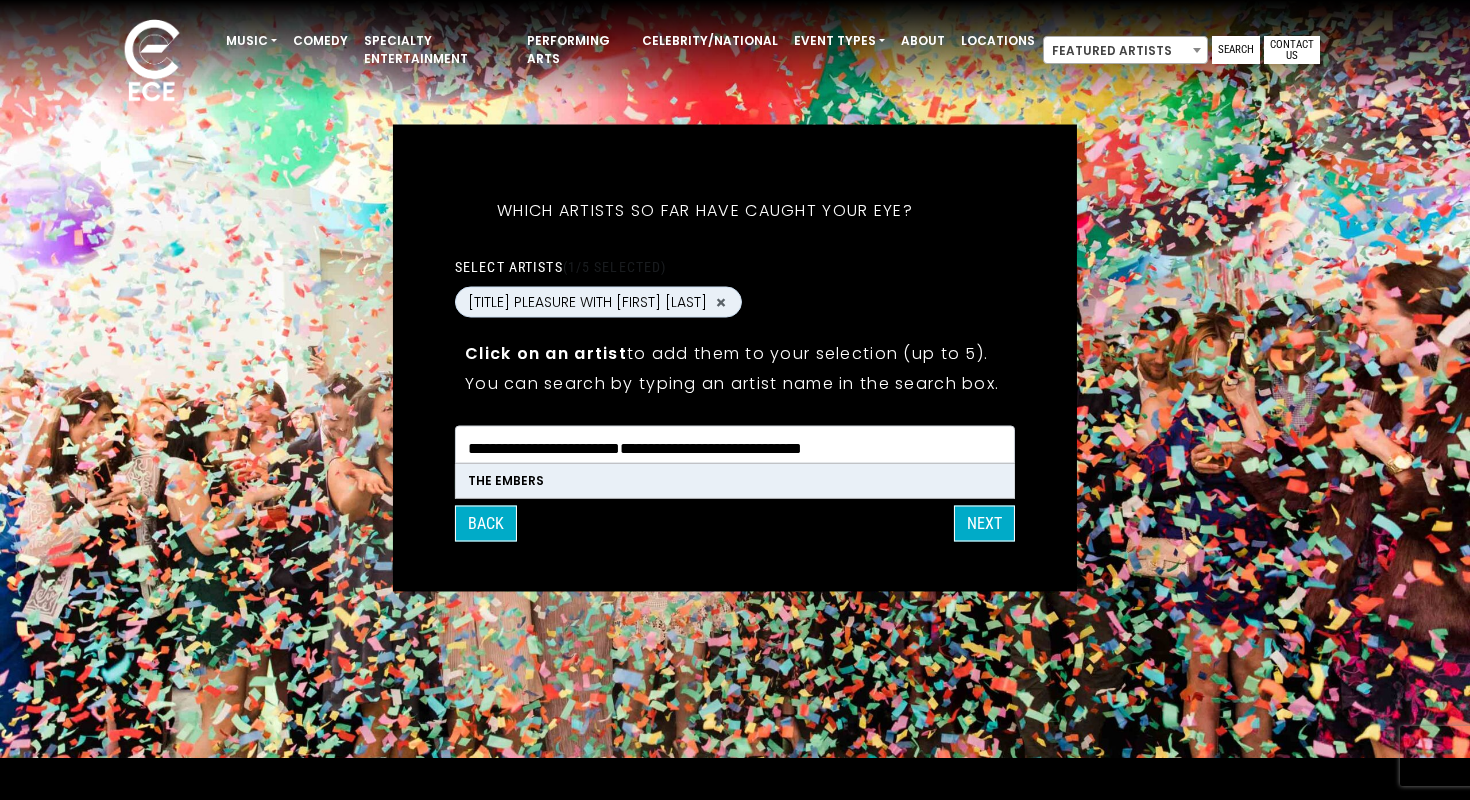 click on "The Embers" at bounding box center [735, 481] 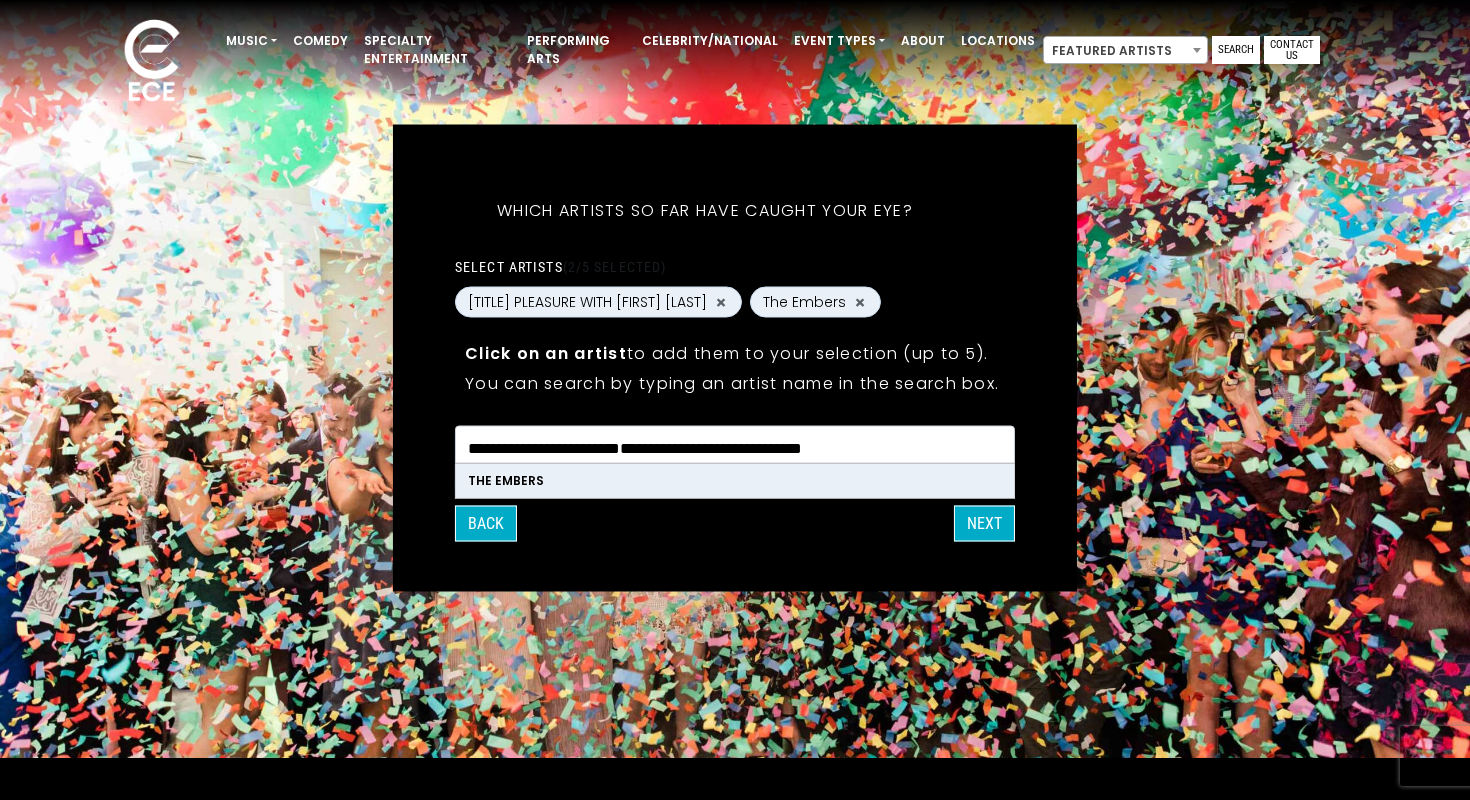 click on "**********" at bounding box center (735, 448) 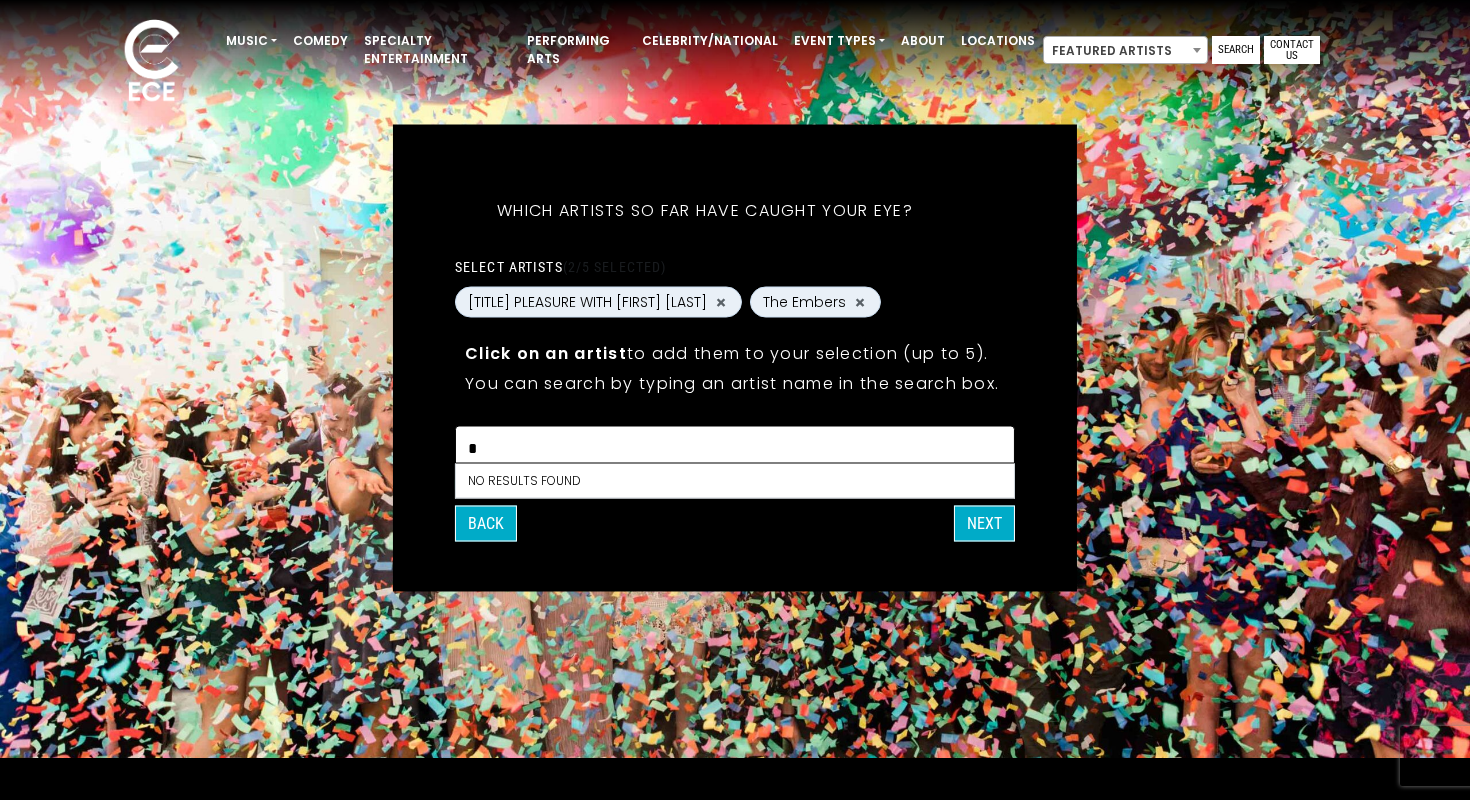 type on "**********" 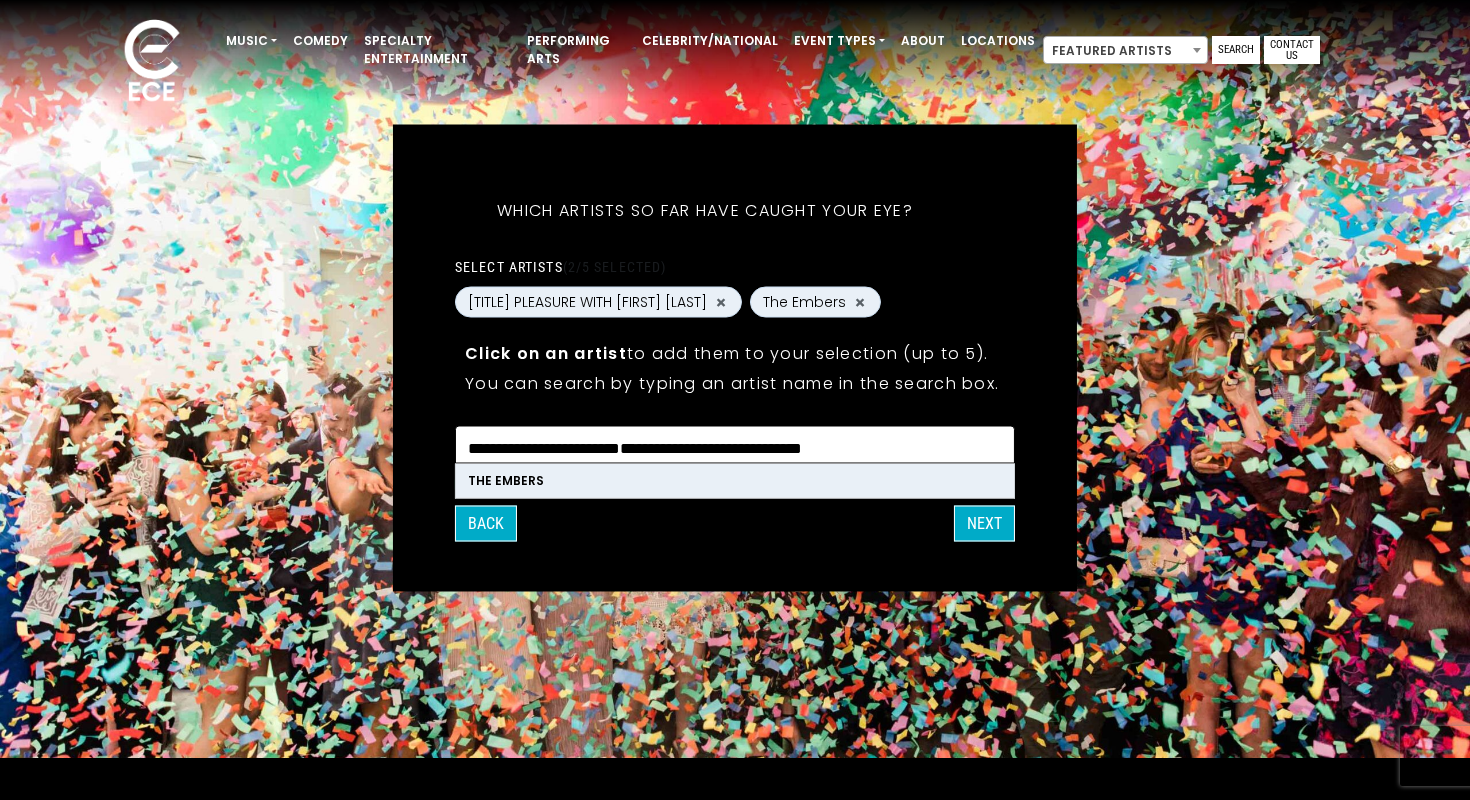 click on "**********" at bounding box center (735, 448) 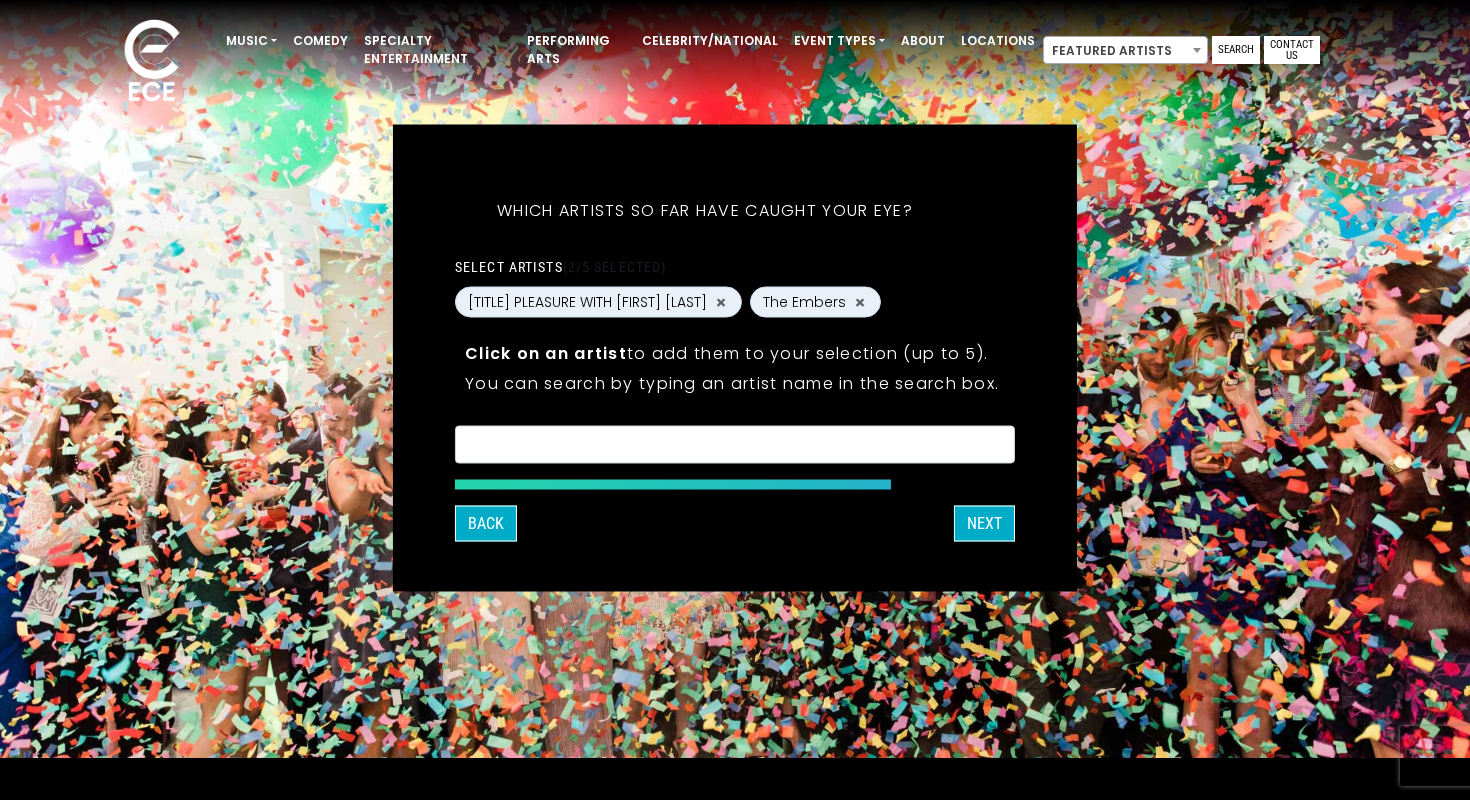click on "Back
Next" at bounding box center (735, 524) 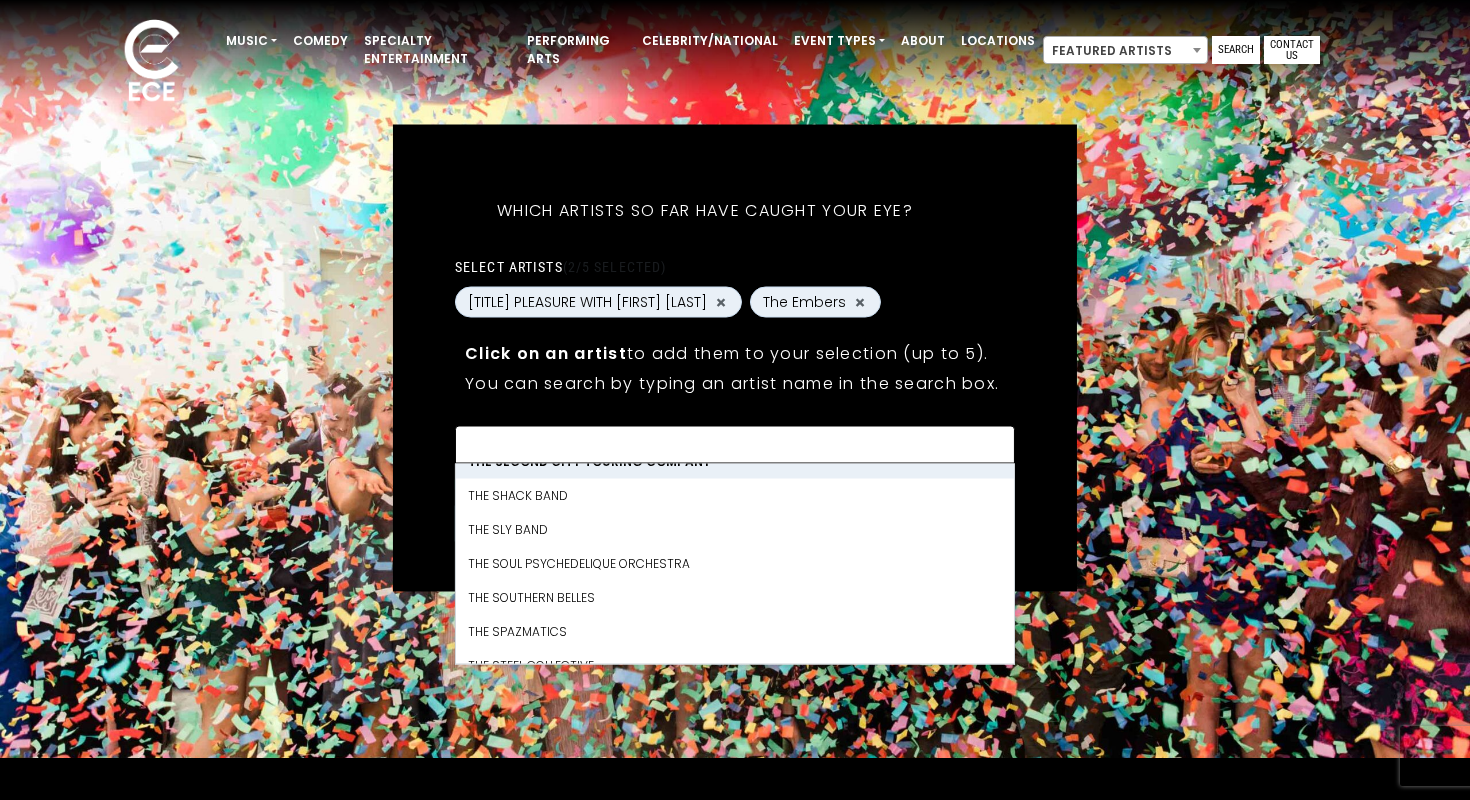 scroll, scrollTop: 26269, scrollLeft: 0, axis: vertical 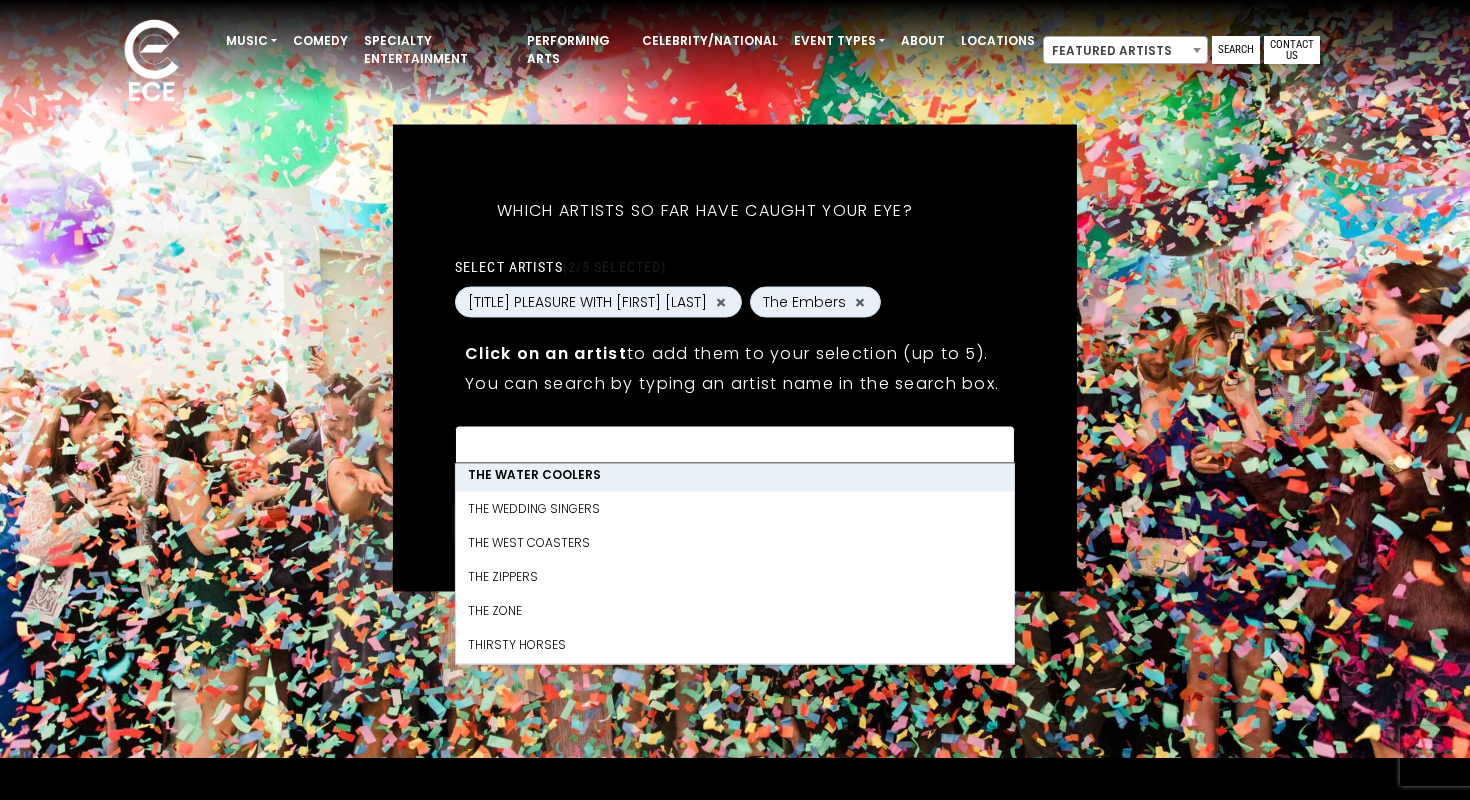 click on "What's your first and last name?
Thanks  [FIRST], ! What's your email and the best number to reach you at?
Great! Now tell us a little about your event.
What kind of event is it?
Let's get some names for the wedding:
Which artists so far have caught your eye?
*" at bounding box center [735, 358] 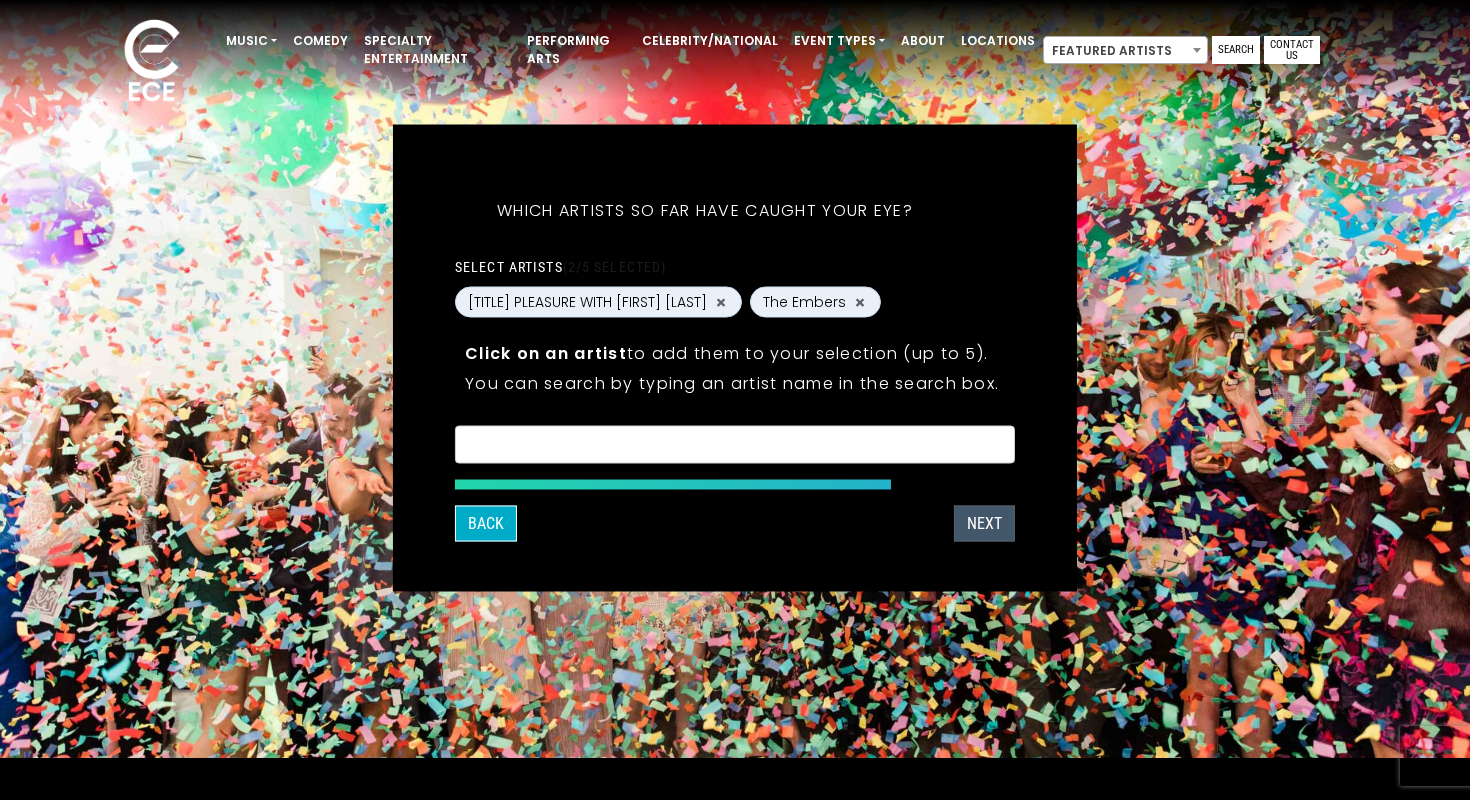 click on "Next" at bounding box center (984, 524) 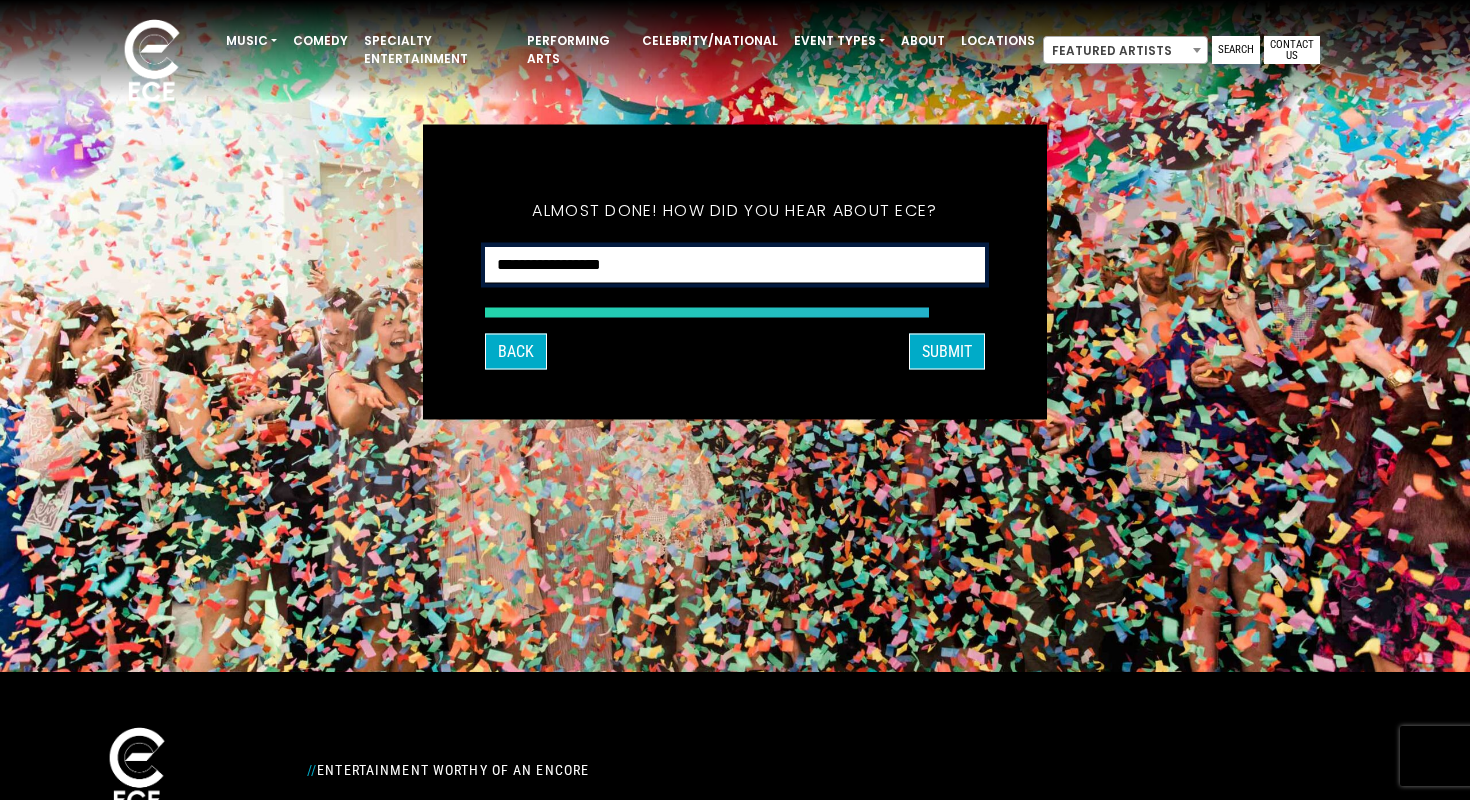 click on "**********" at bounding box center (735, 265) 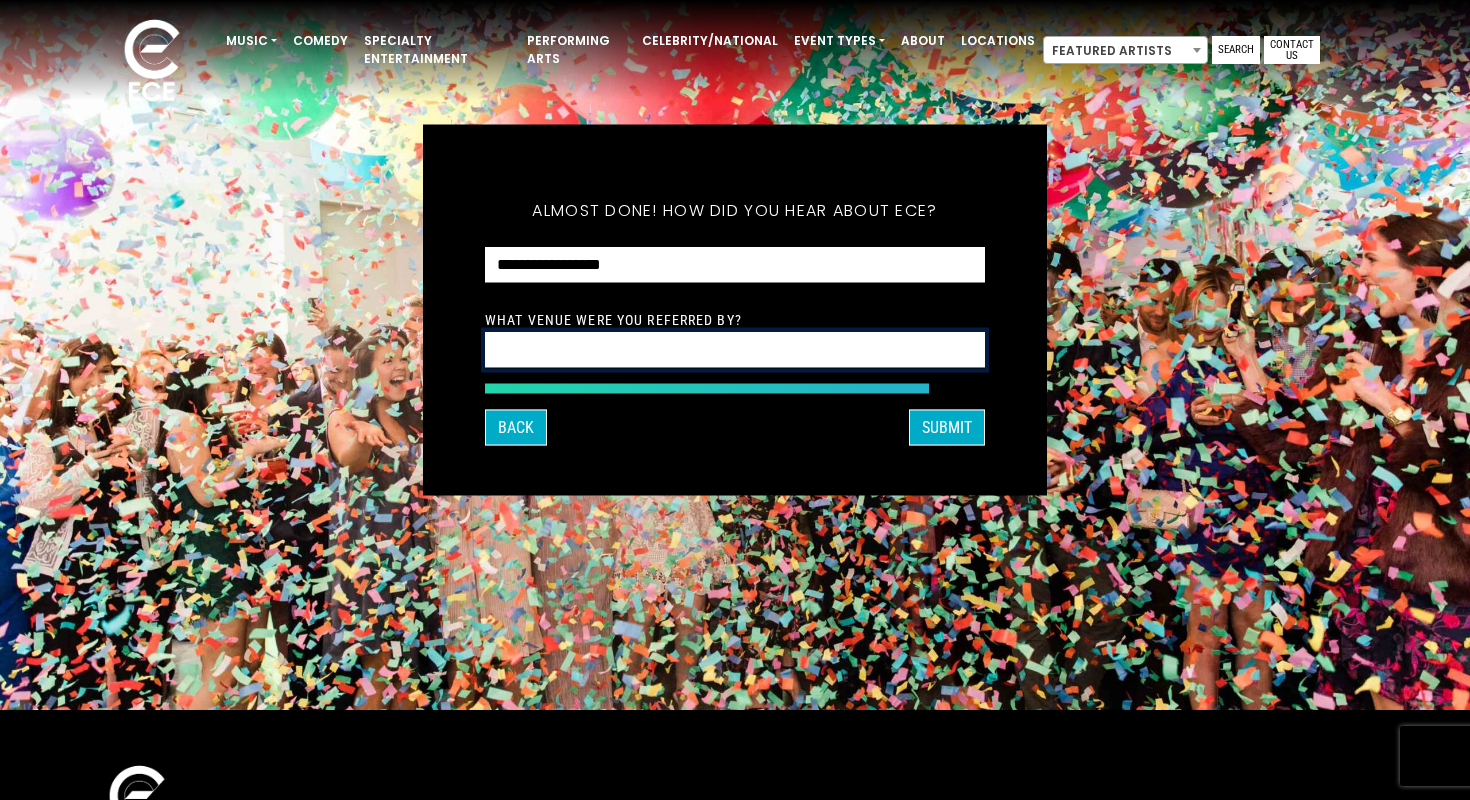 click at bounding box center [735, 350] 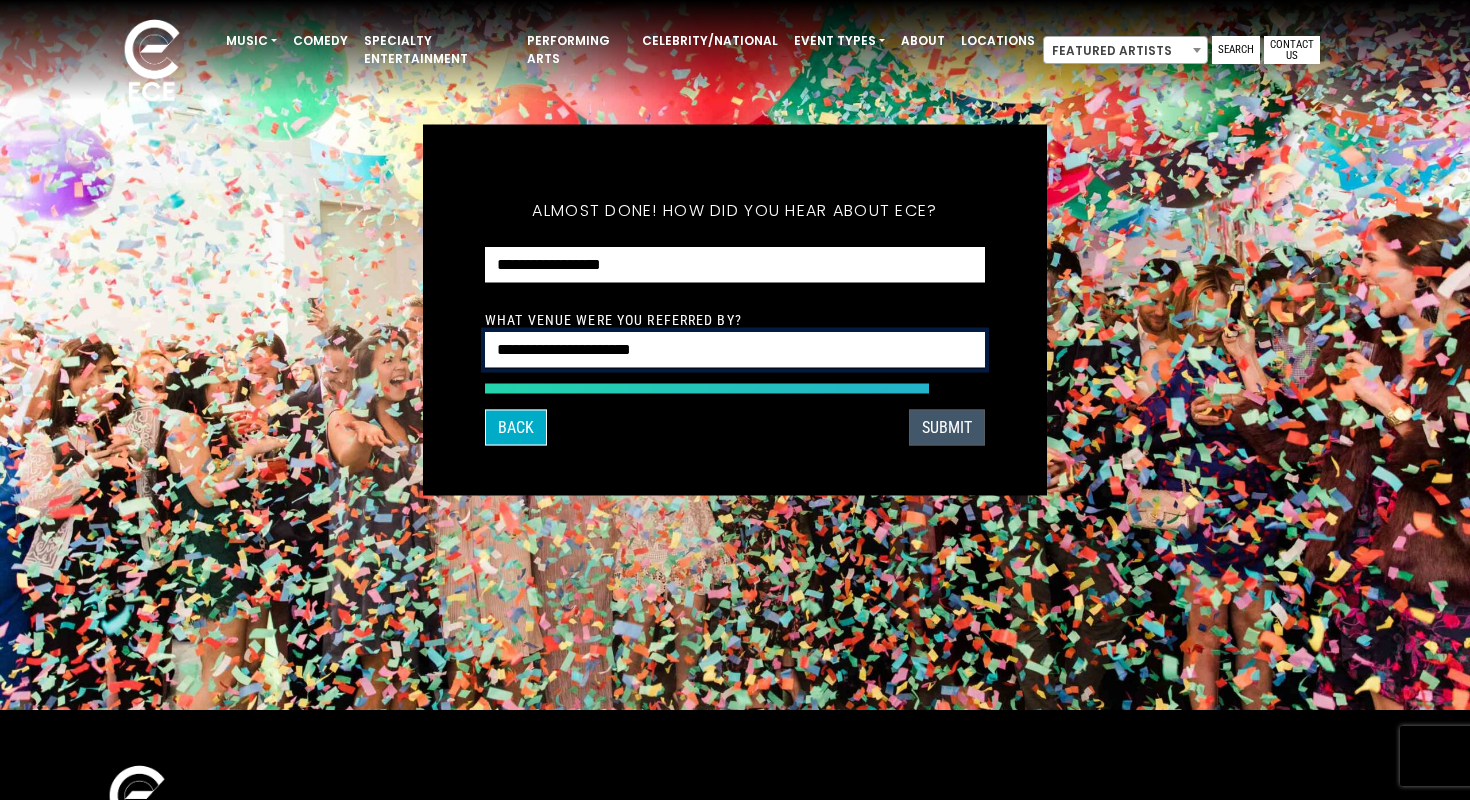 type on "**********" 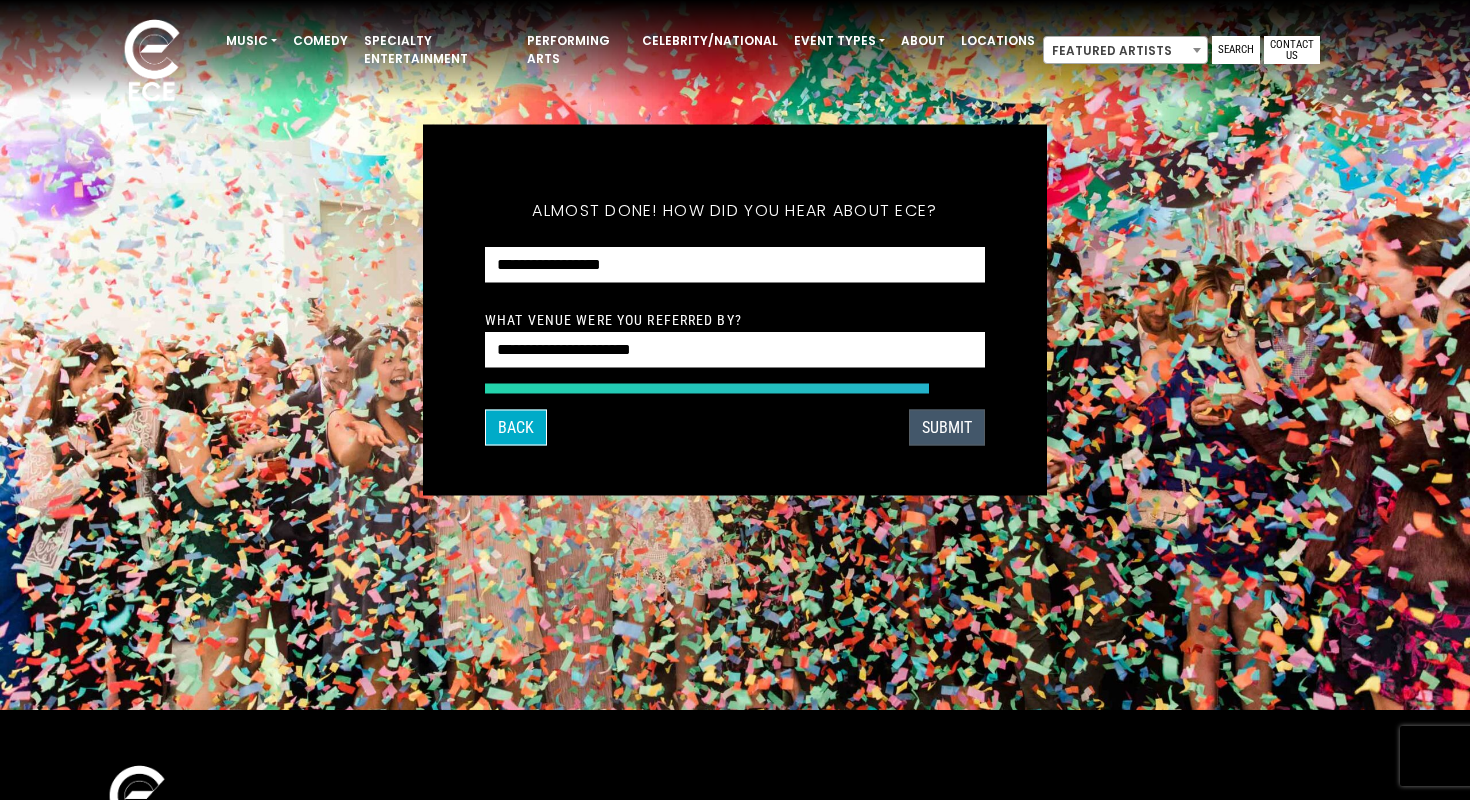 click on "SUBMIT" at bounding box center [947, 428] 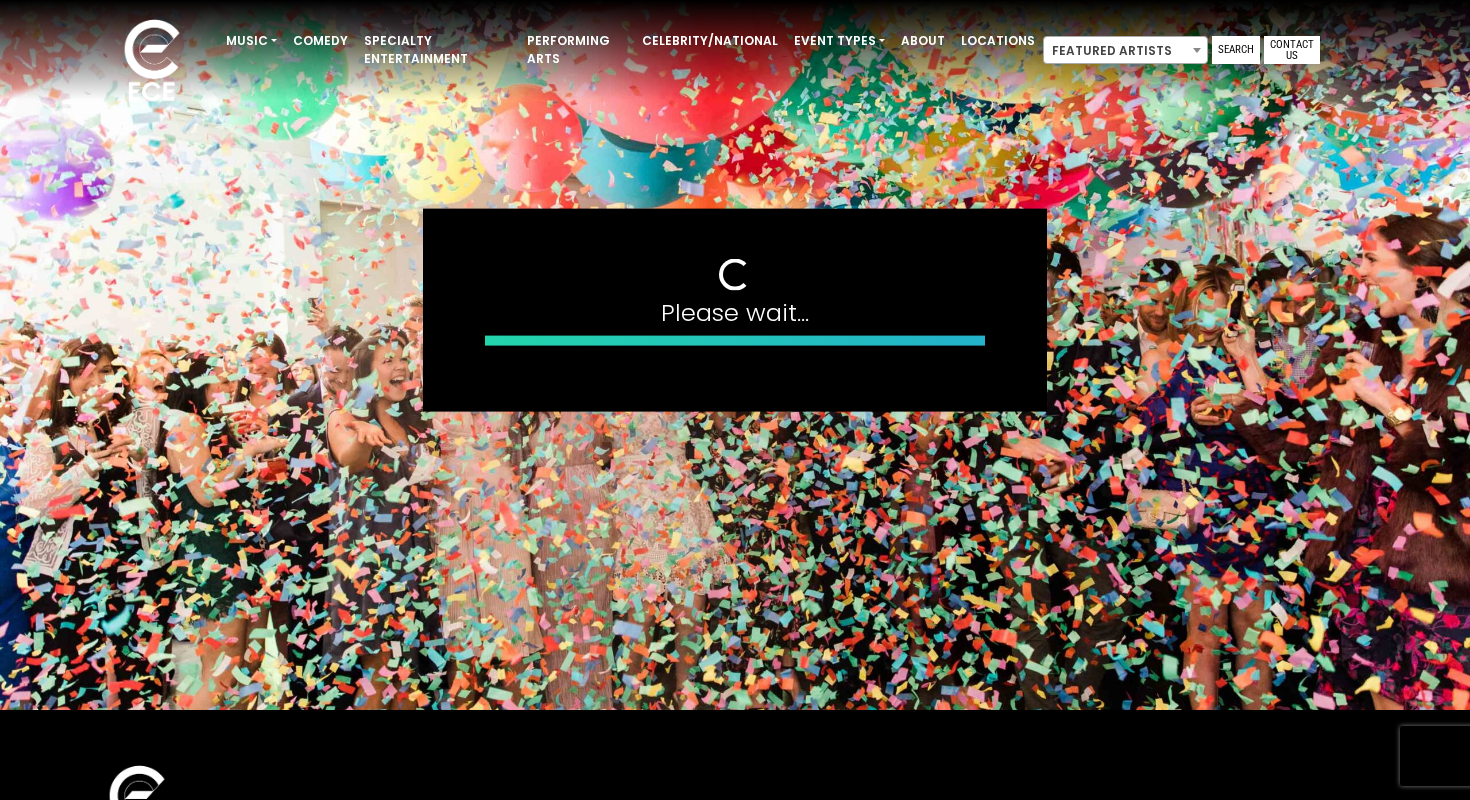 scroll, scrollTop: 174, scrollLeft: 0, axis: vertical 